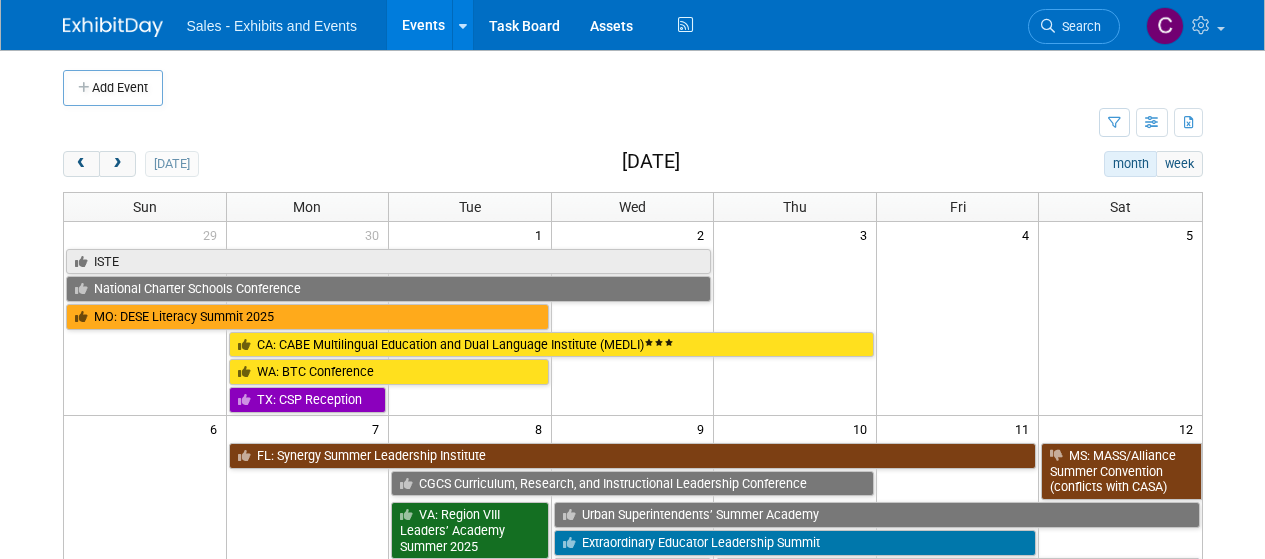 scroll, scrollTop: 503, scrollLeft: 0, axis: vertical 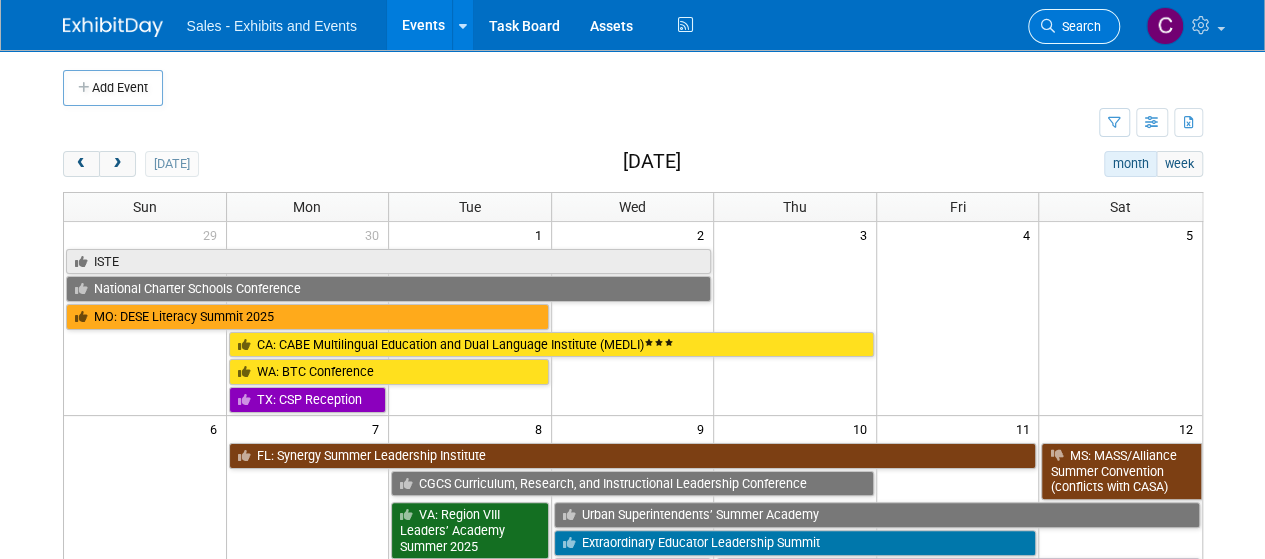 click on "Search" at bounding box center (1078, 26) 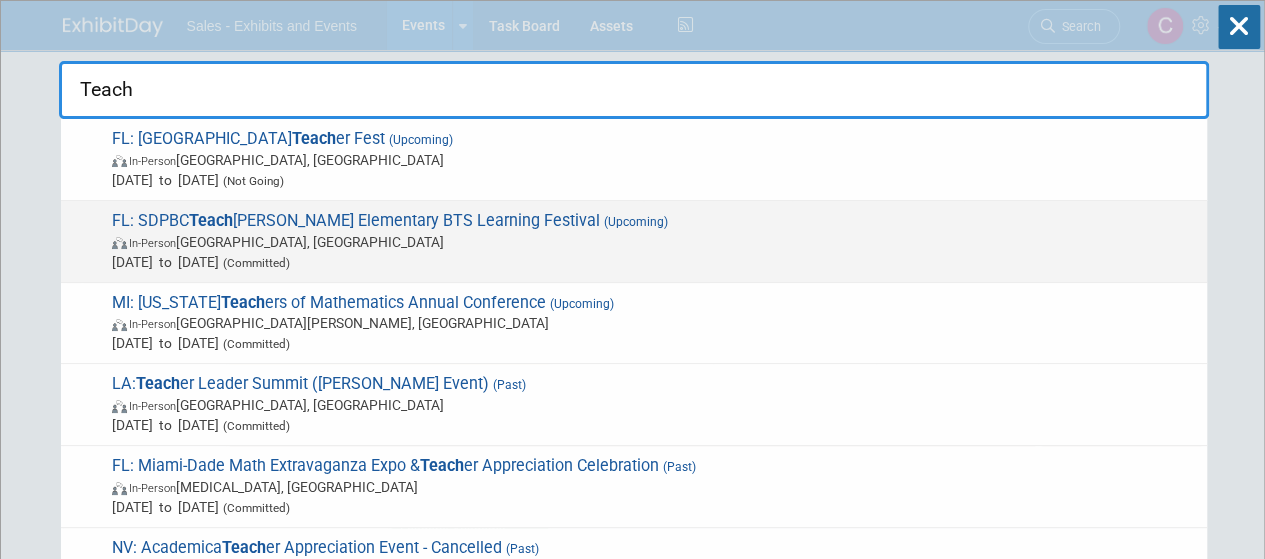 type on "Teach" 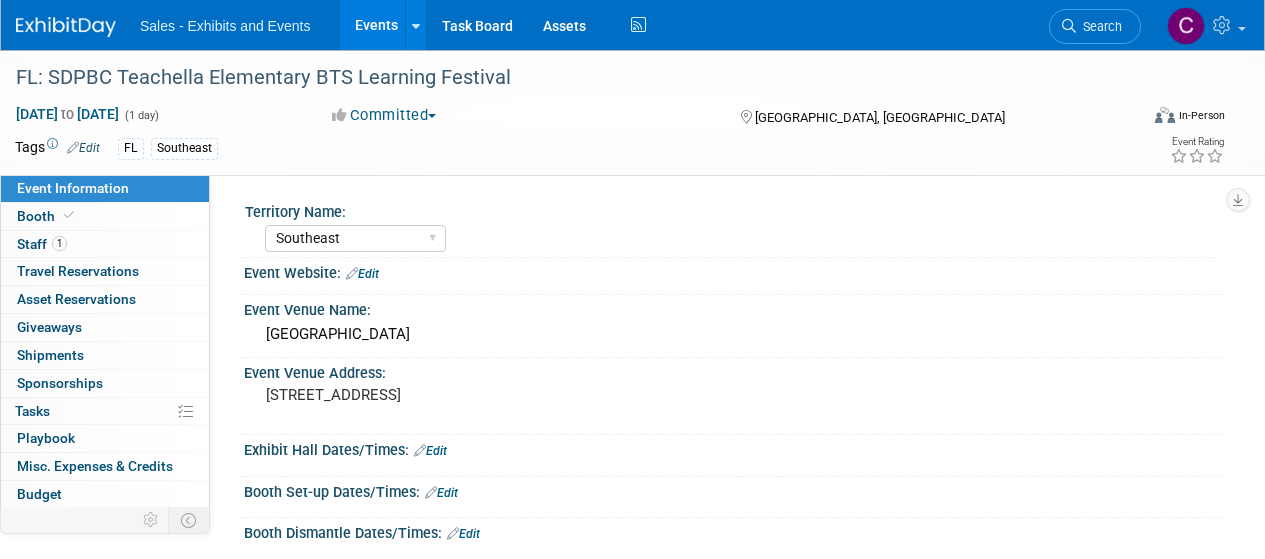 select on "Southeast" 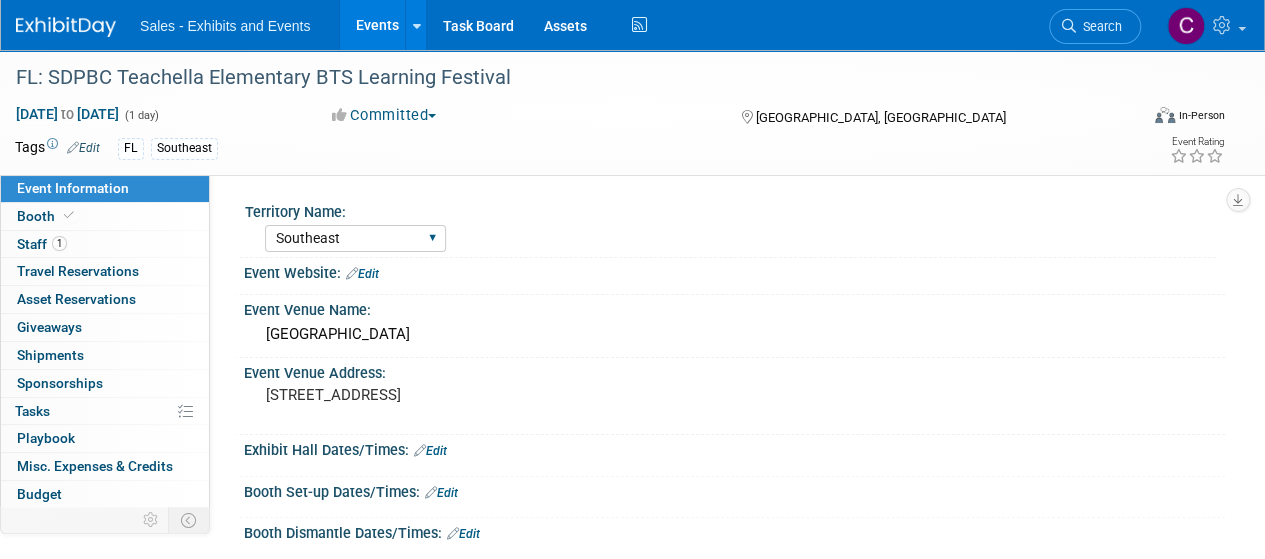 scroll, scrollTop: 0, scrollLeft: 0, axis: both 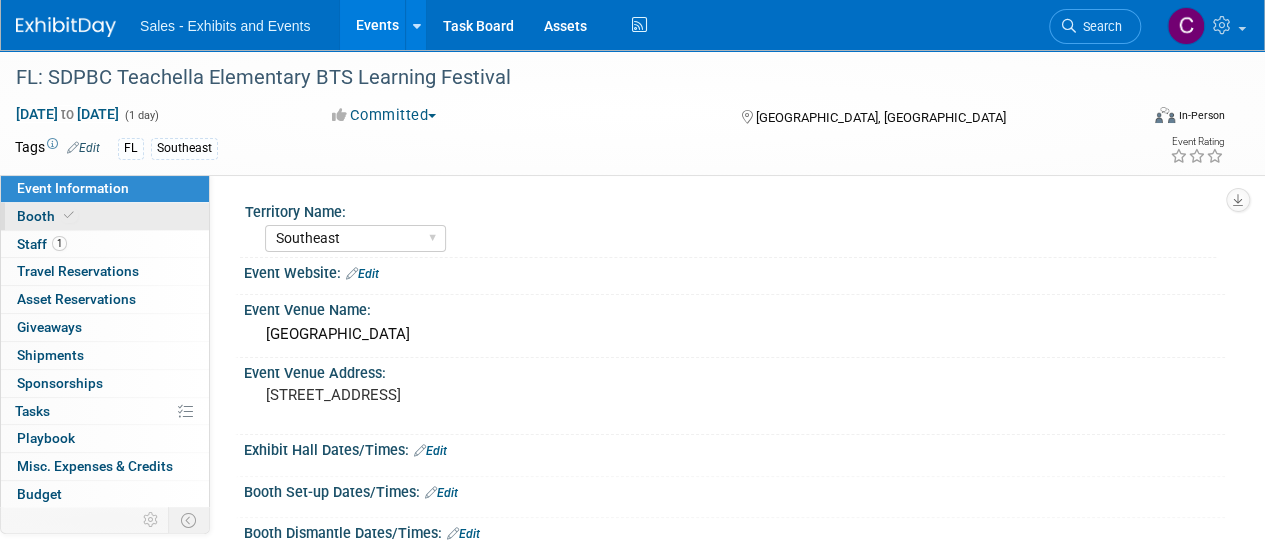 click on "Booth" at bounding box center [47, 216] 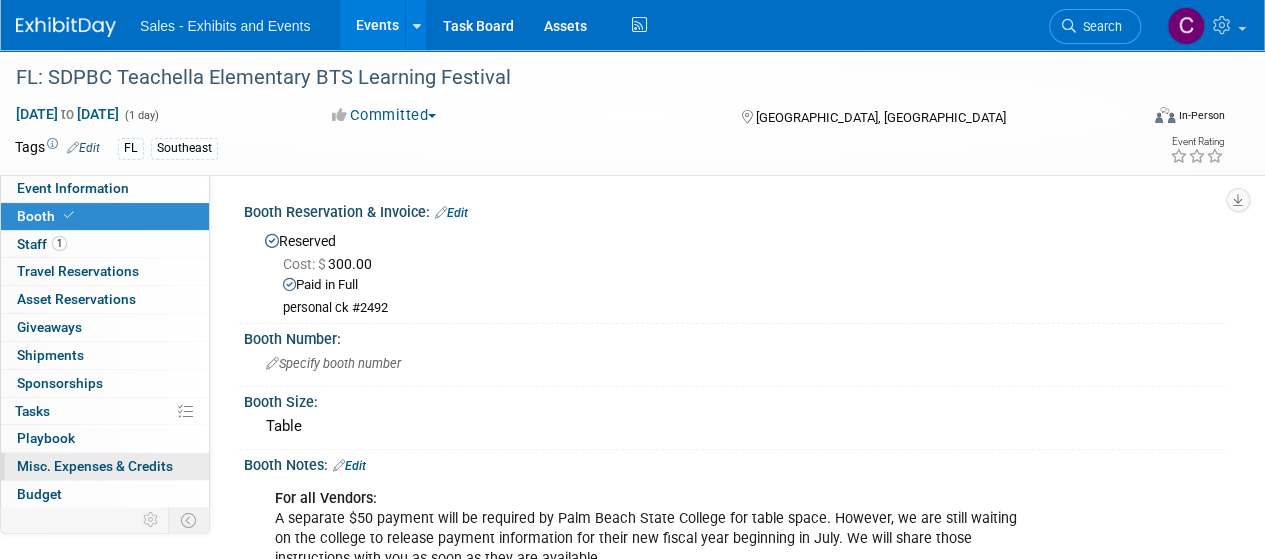 click on "Misc. Expenses & Credits 0" at bounding box center (95, 466) 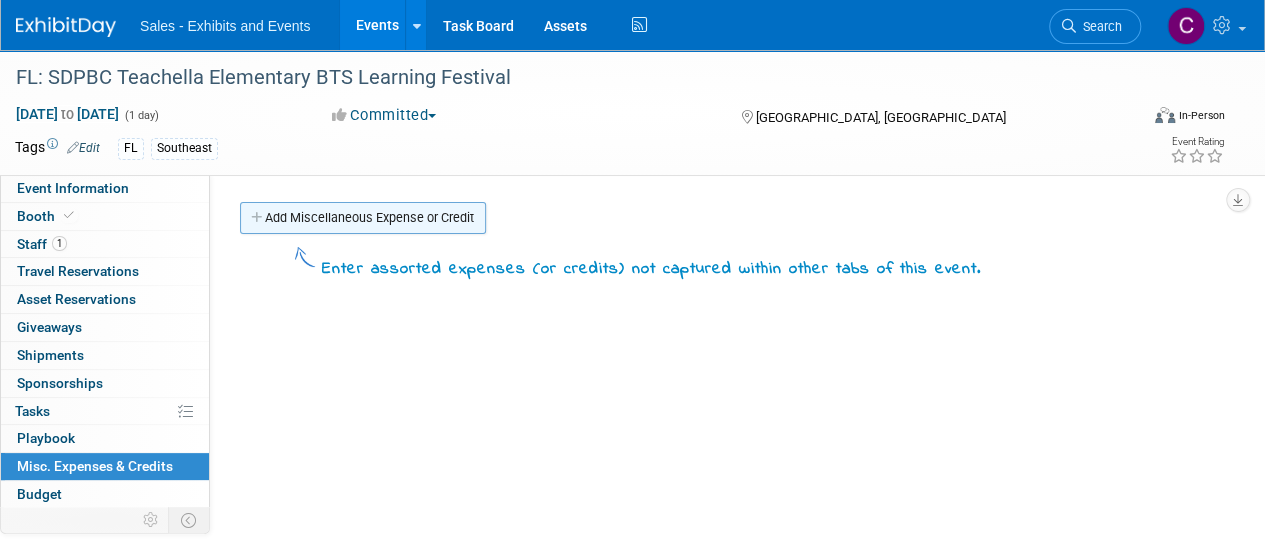 click on "Add Miscellaneous Expense or Credit" at bounding box center [363, 218] 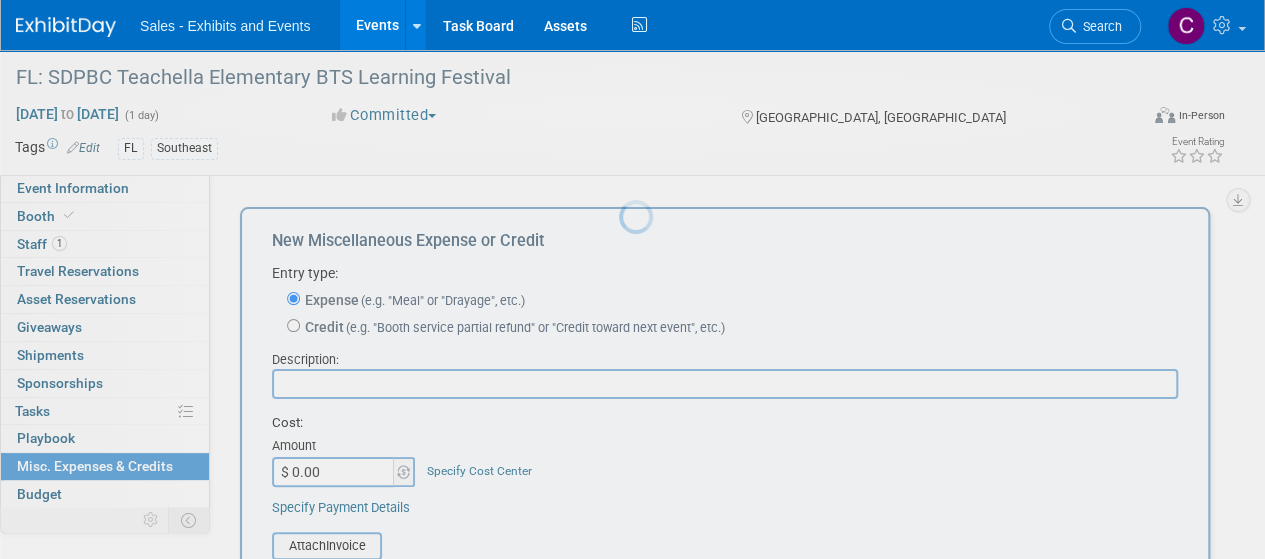 scroll, scrollTop: 0, scrollLeft: 0, axis: both 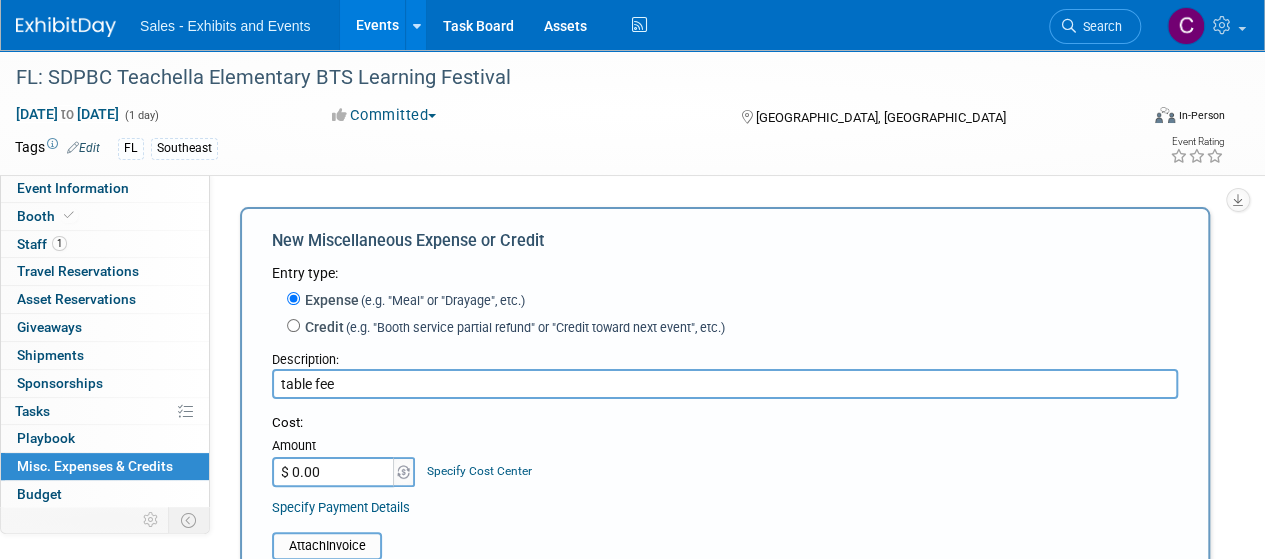 type on "table fee" 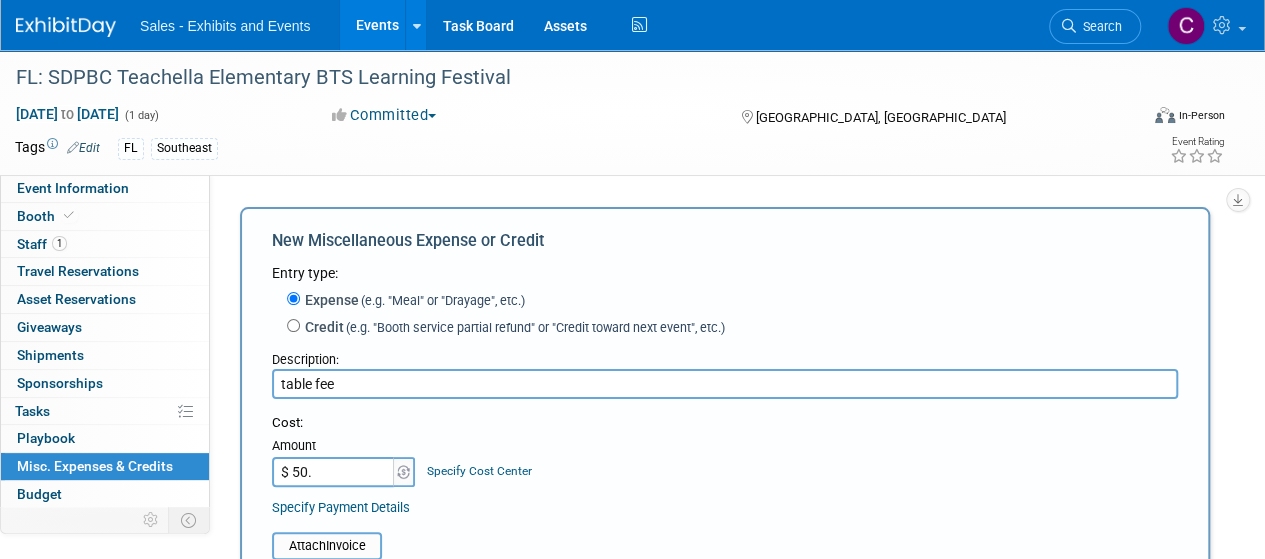 type on "$ 50.00" 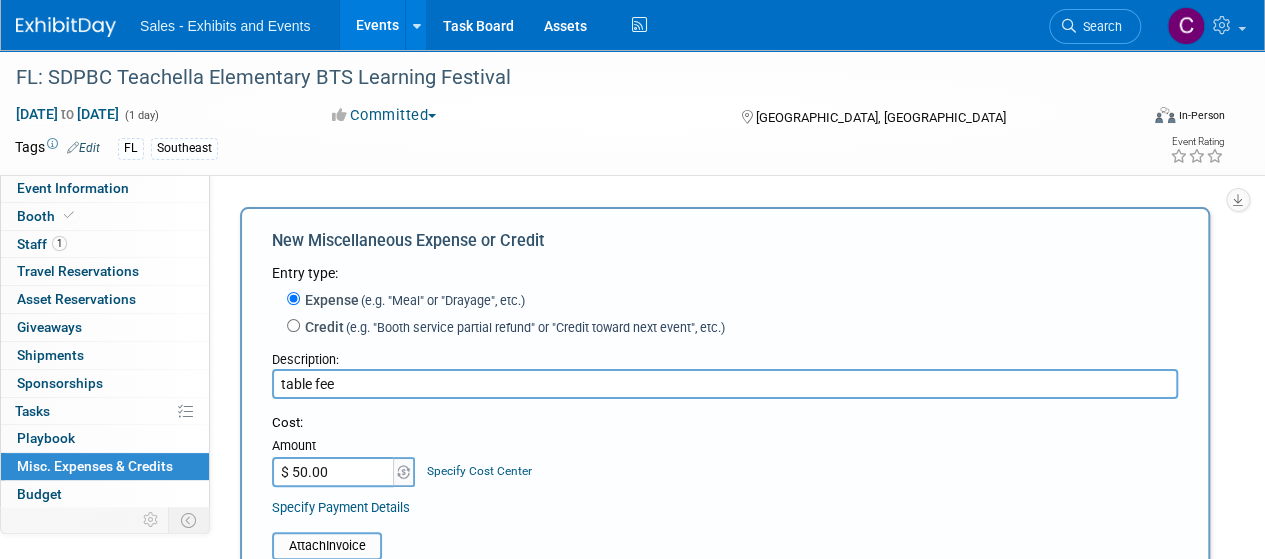 click on "table fee" at bounding box center (725, 384) 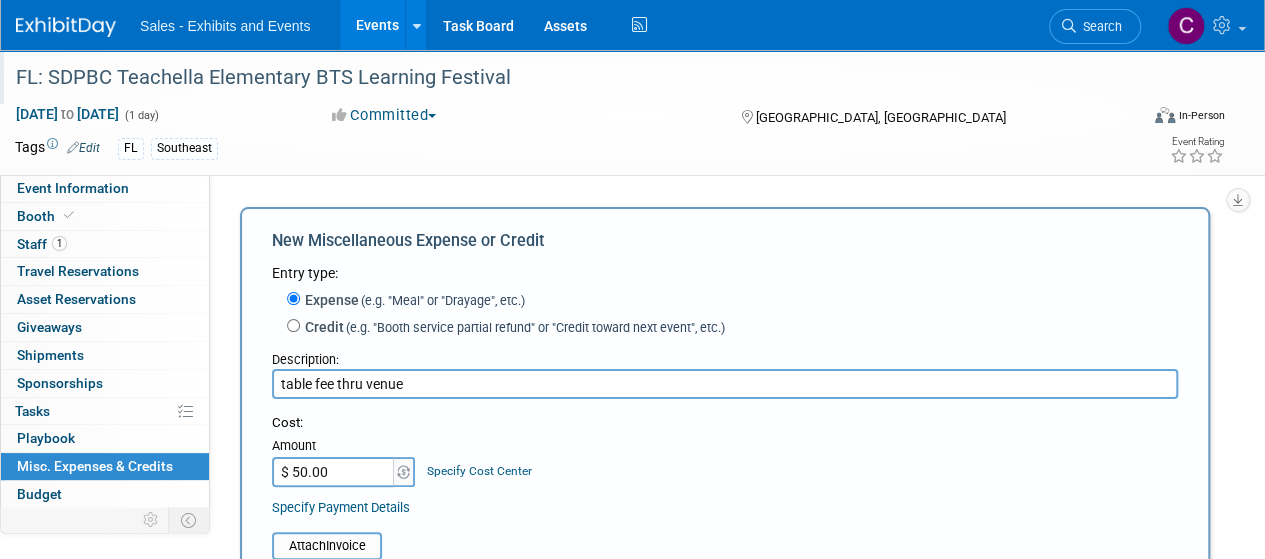 type on "table fee thru venue" 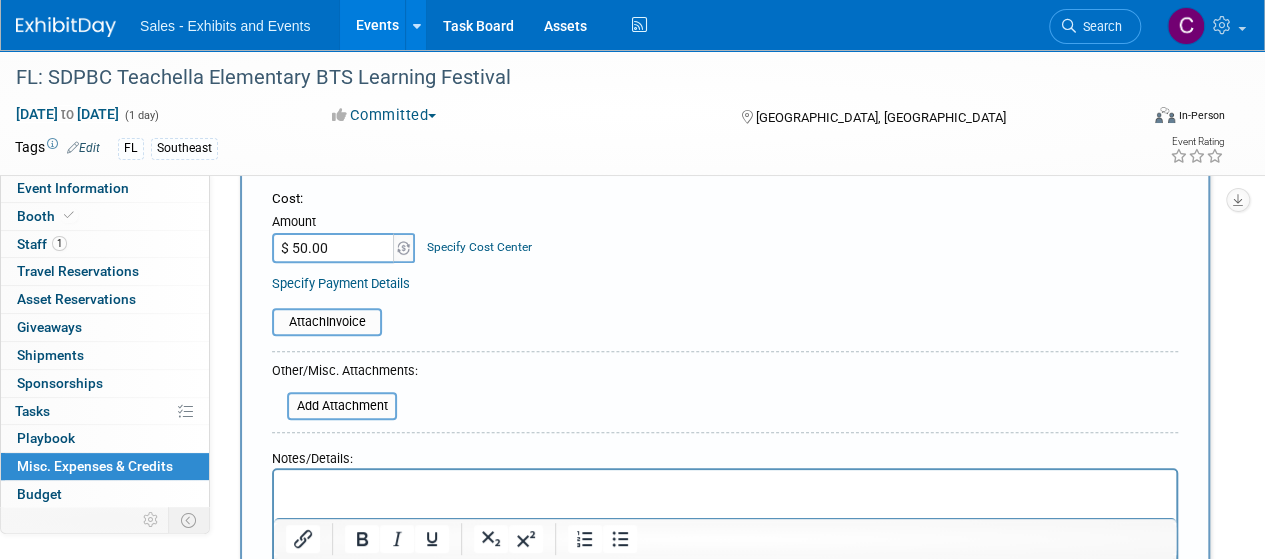 scroll, scrollTop: 255, scrollLeft: 0, axis: vertical 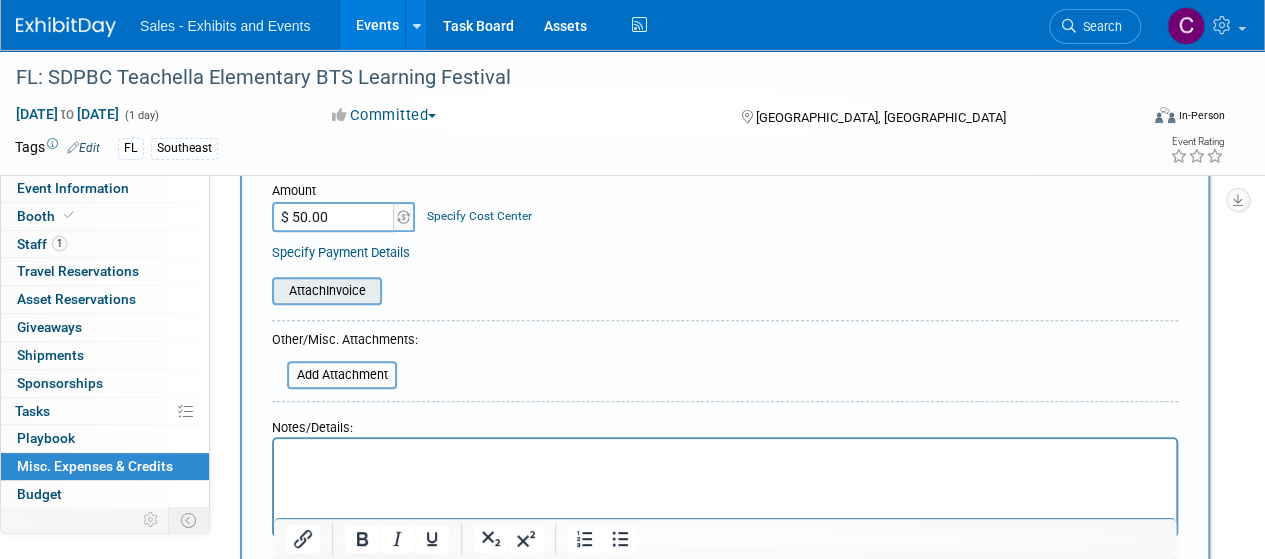 click at bounding box center (261, 291) 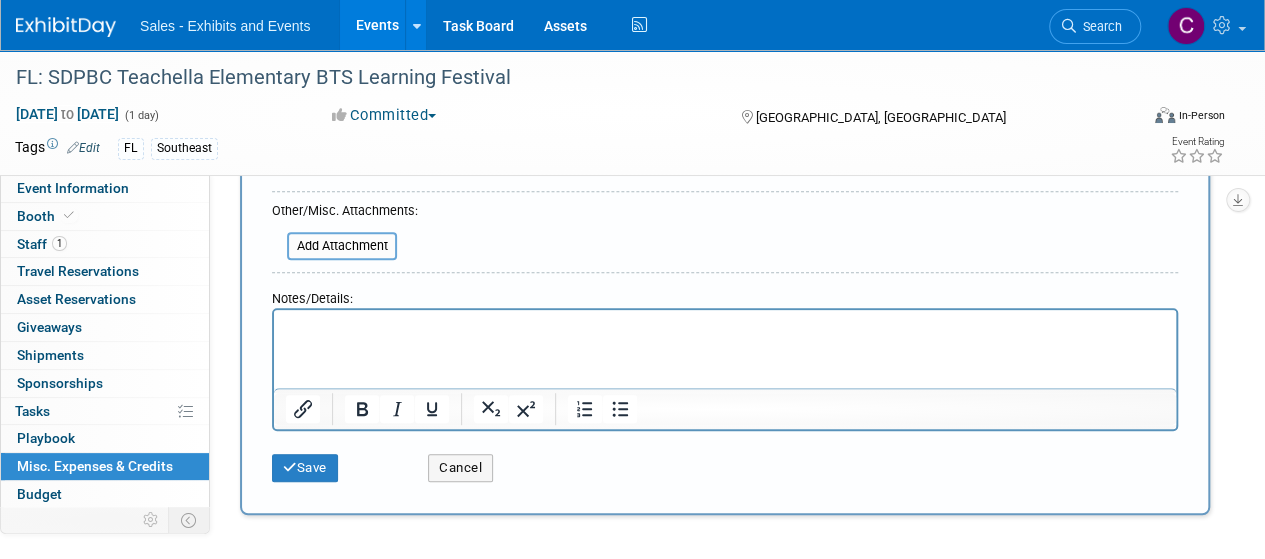 scroll, scrollTop: 552, scrollLeft: 0, axis: vertical 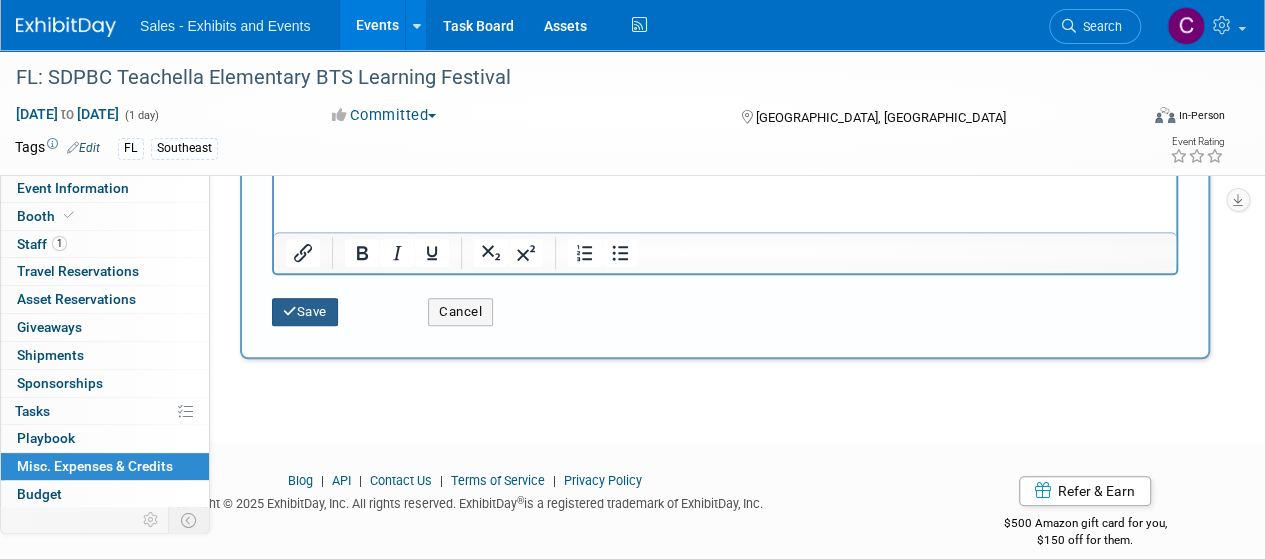 click on "Save" at bounding box center (305, 312) 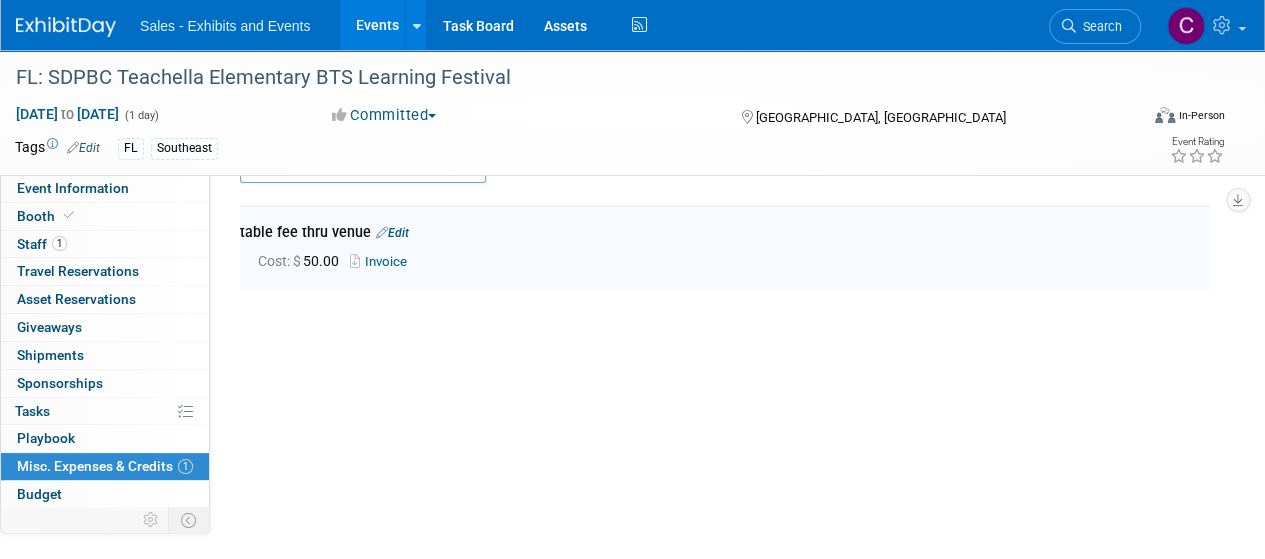 scroll, scrollTop: 44, scrollLeft: 0, axis: vertical 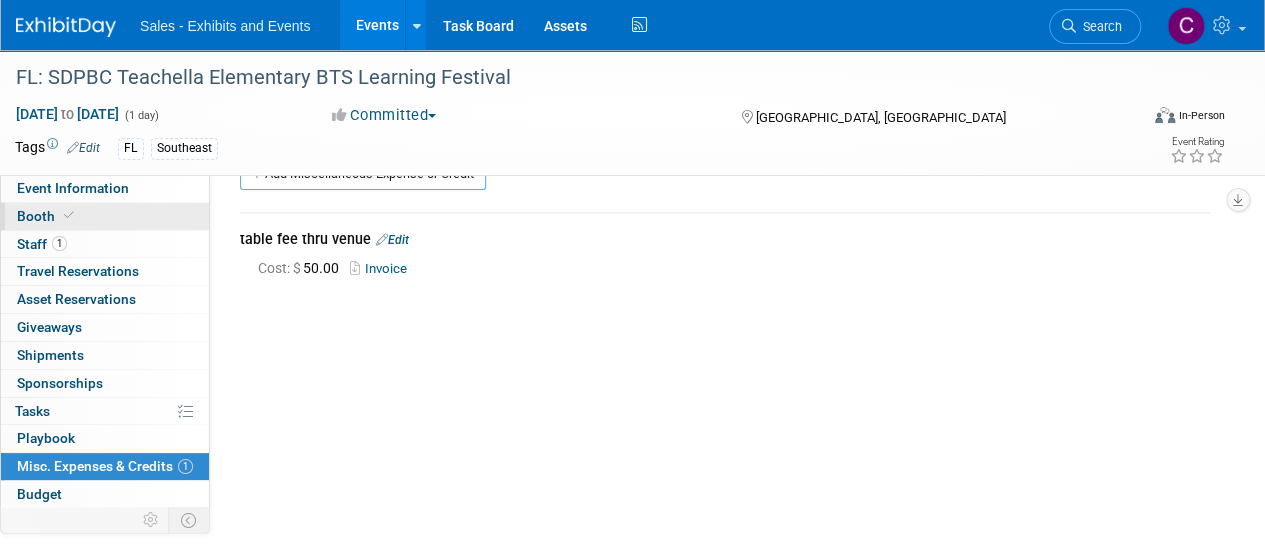 click on "Booth" at bounding box center [47, 216] 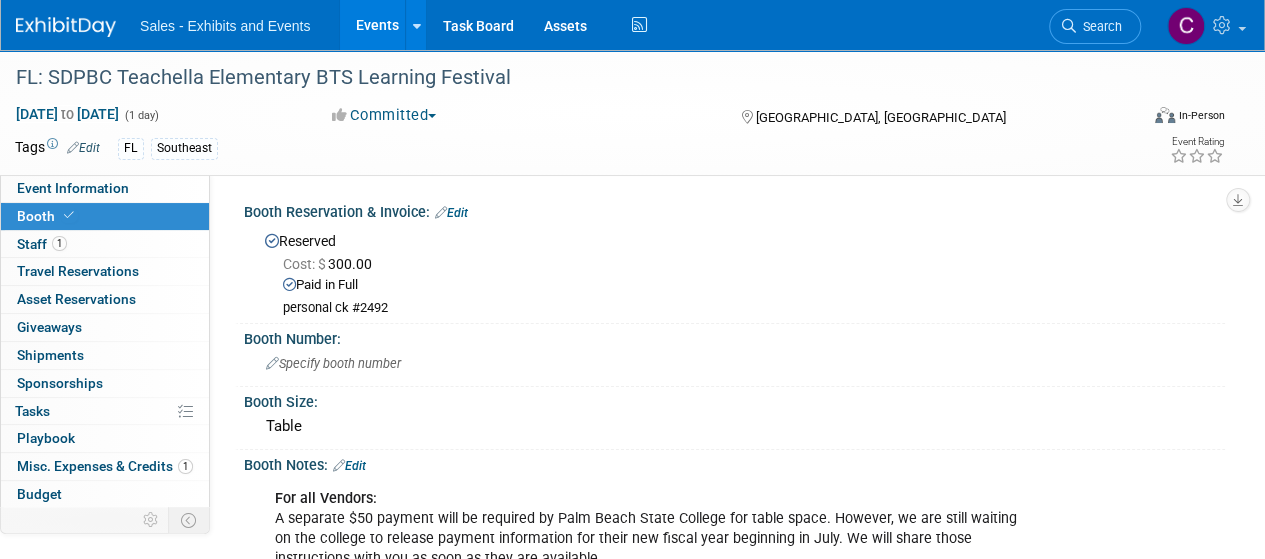 click on "Edit" at bounding box center [451, 213] 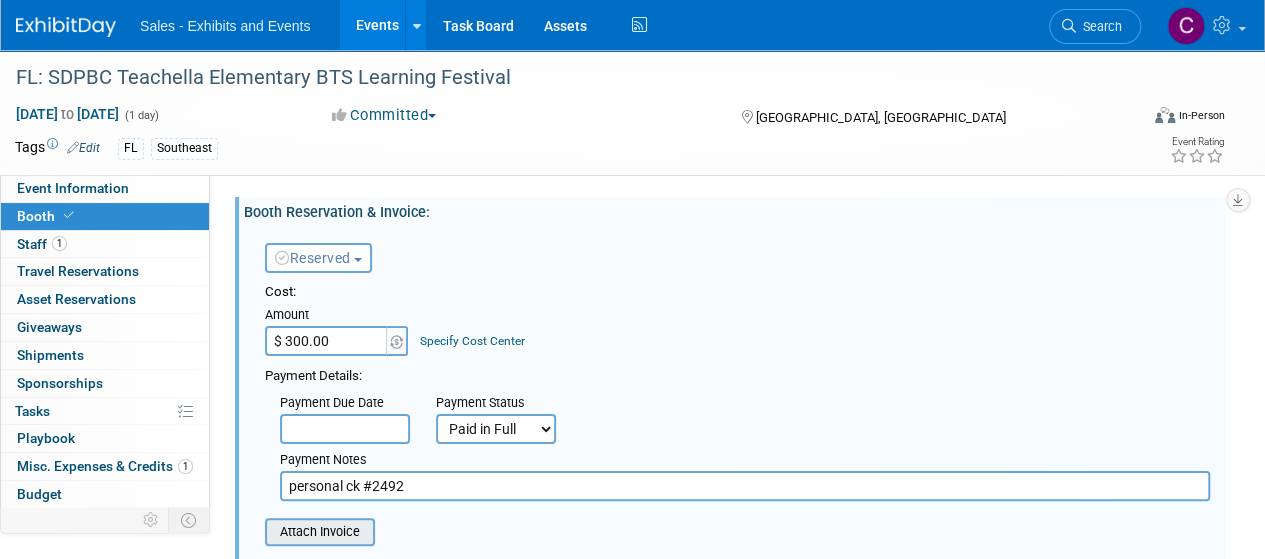 click at bounding box center [254, 532] 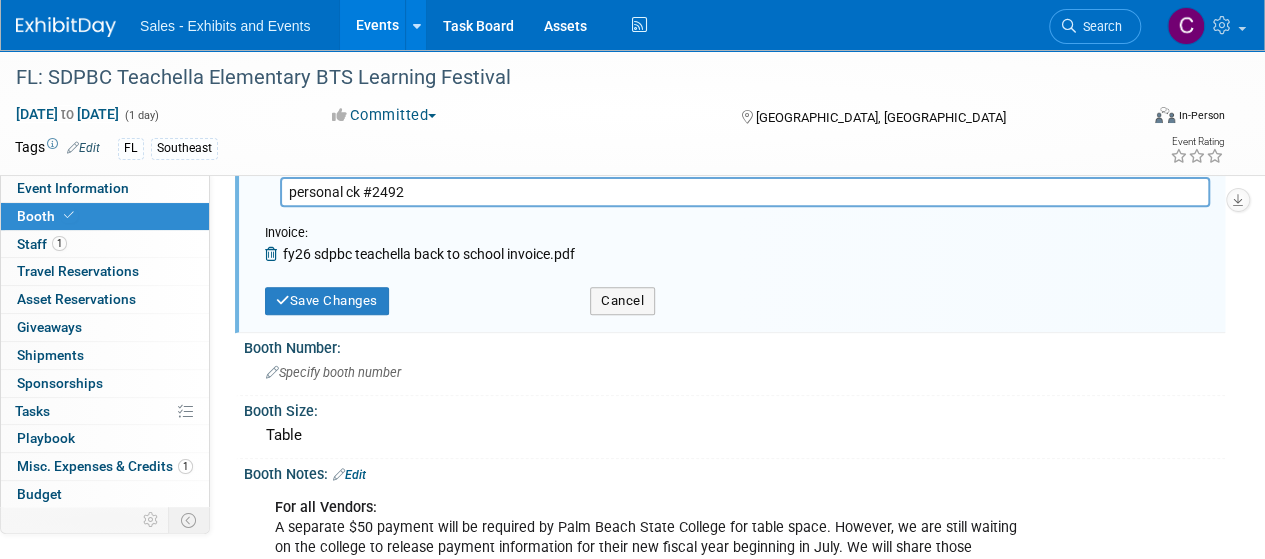 scroll, scrollTop: 320, scrollLeft: 0, axis: vertical 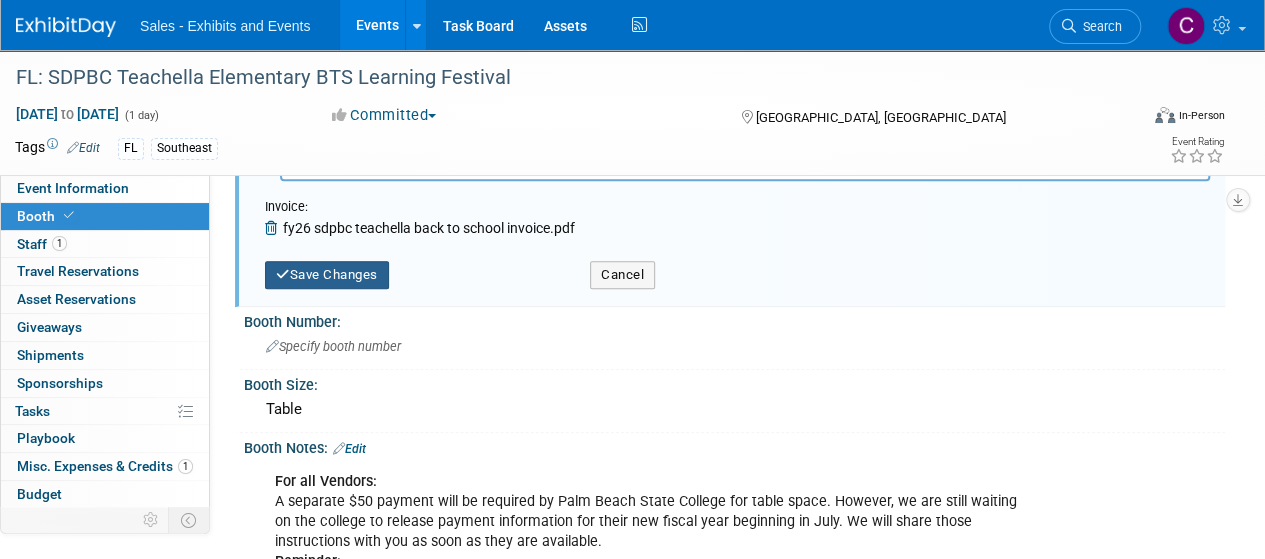 click on "Save Changes" at bounding box center (327, 275) 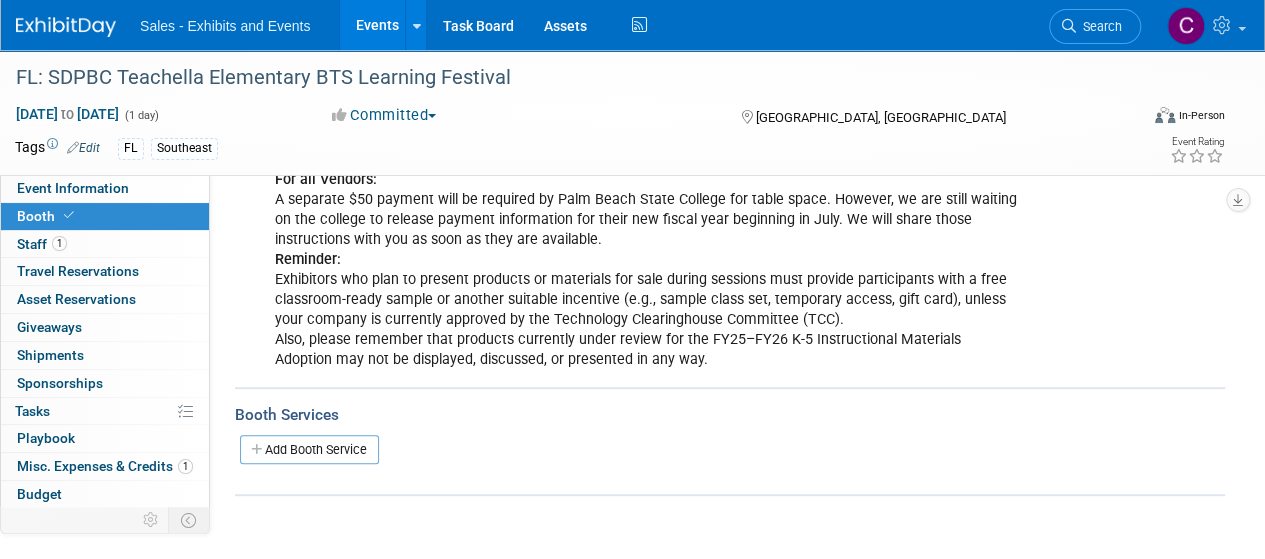 click on "Events" at bounding box center (376, 25) 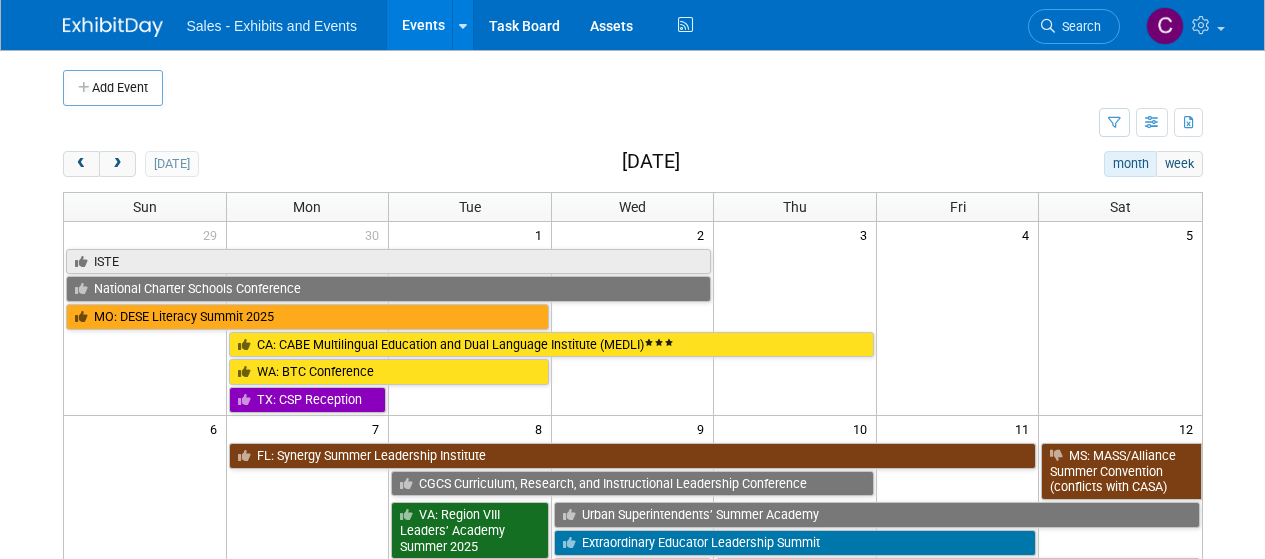 scroll, scrollTop: 0, scrollLeft: 0, axis: both 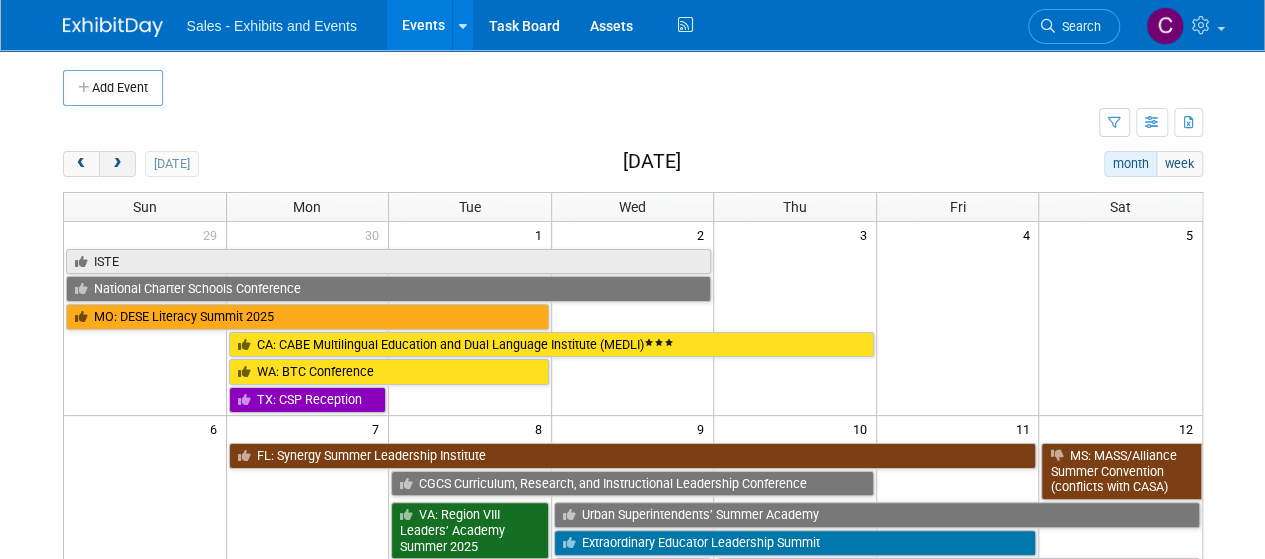 click at bounding box center [117, 164] 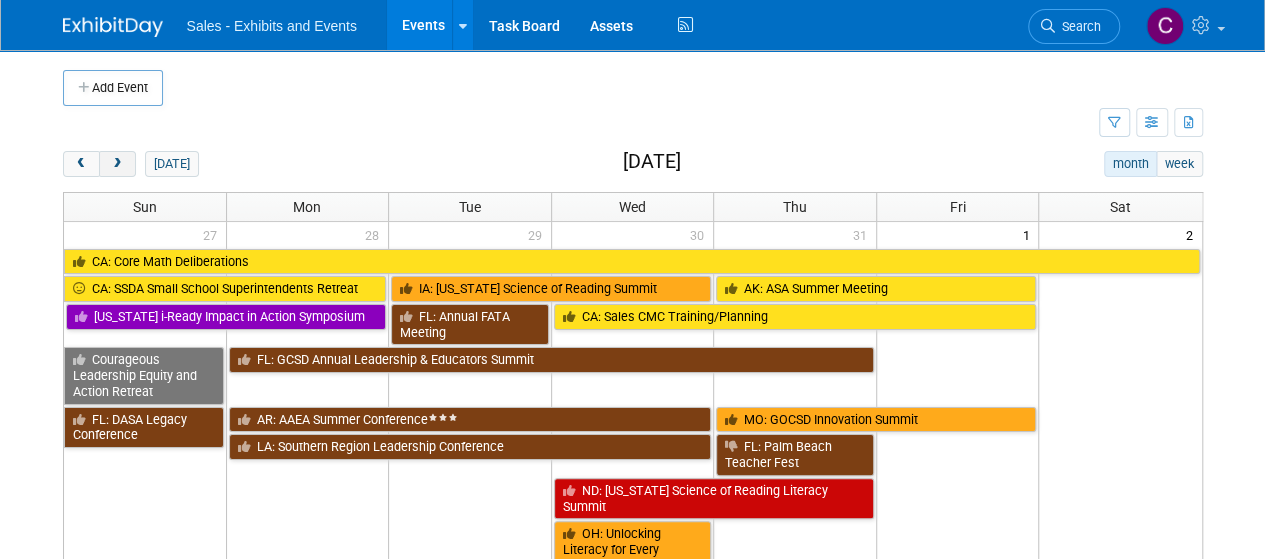 click at bounding box center (117, 164) 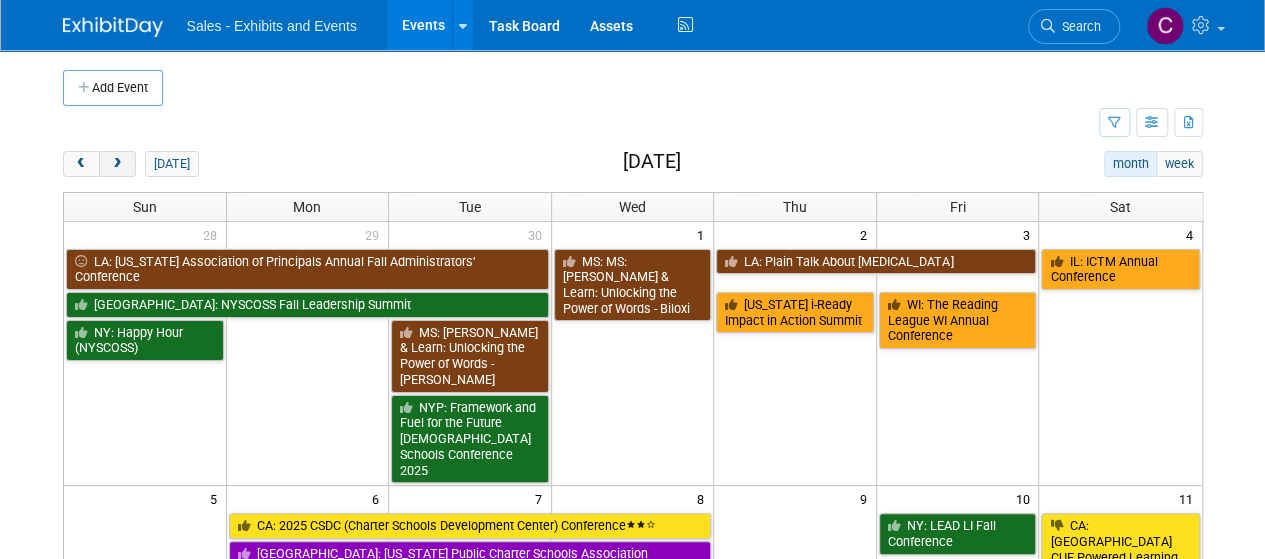click at bounding box center [117, 164] 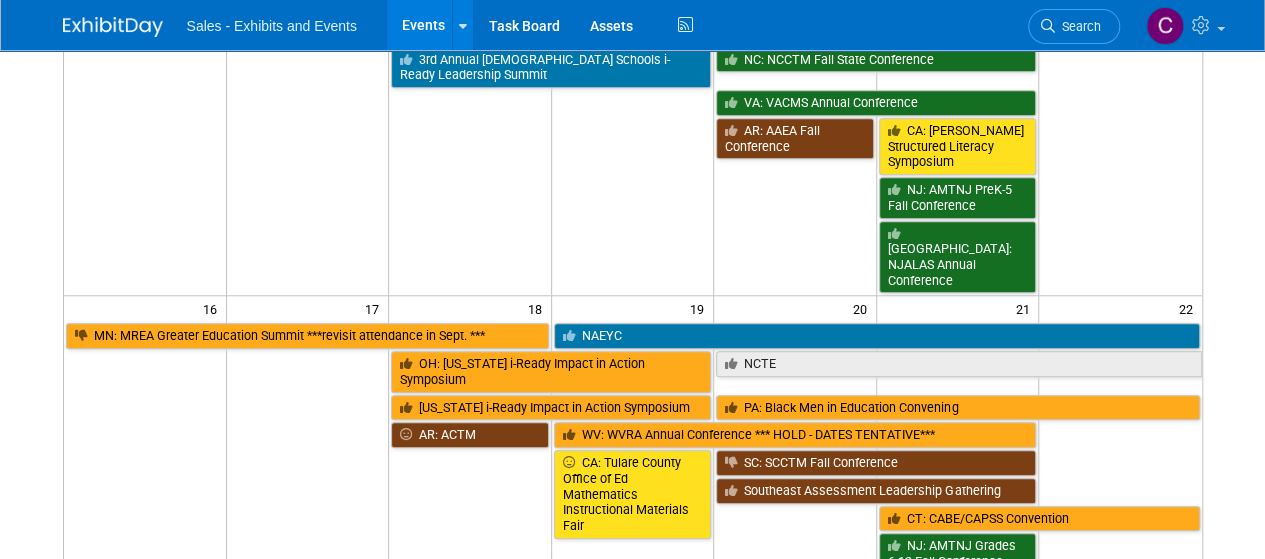 scroll, scrollTop: 795, scrollLeft: 0, axis: vertical 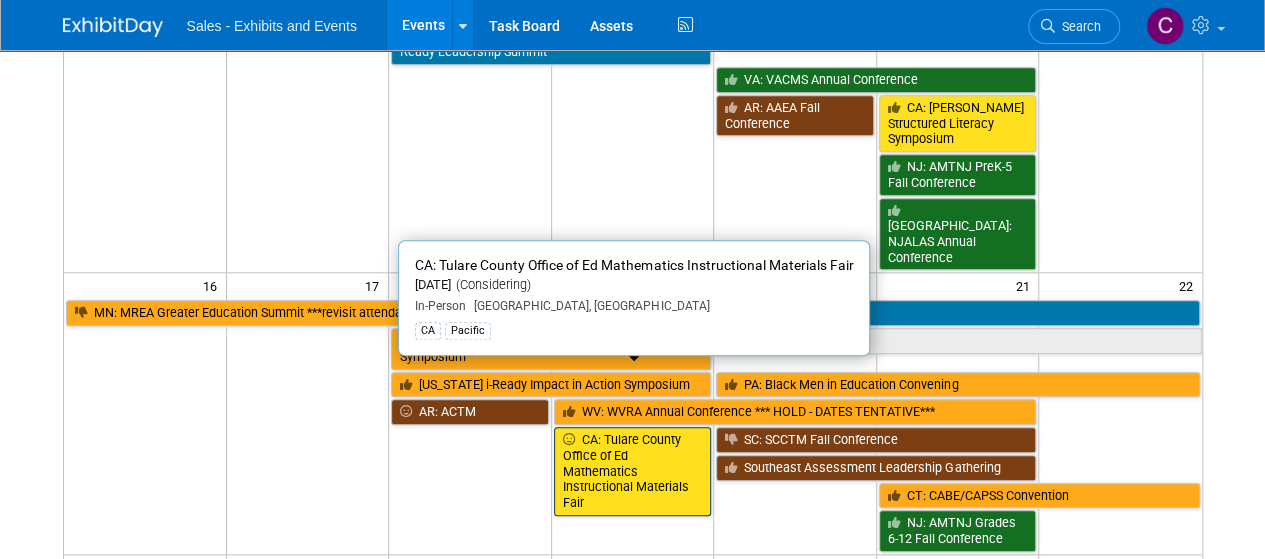 click on "CA: Tulare County Office of Ed Mathematics Instructional Materials Fair" at bounding box center (633, 471) 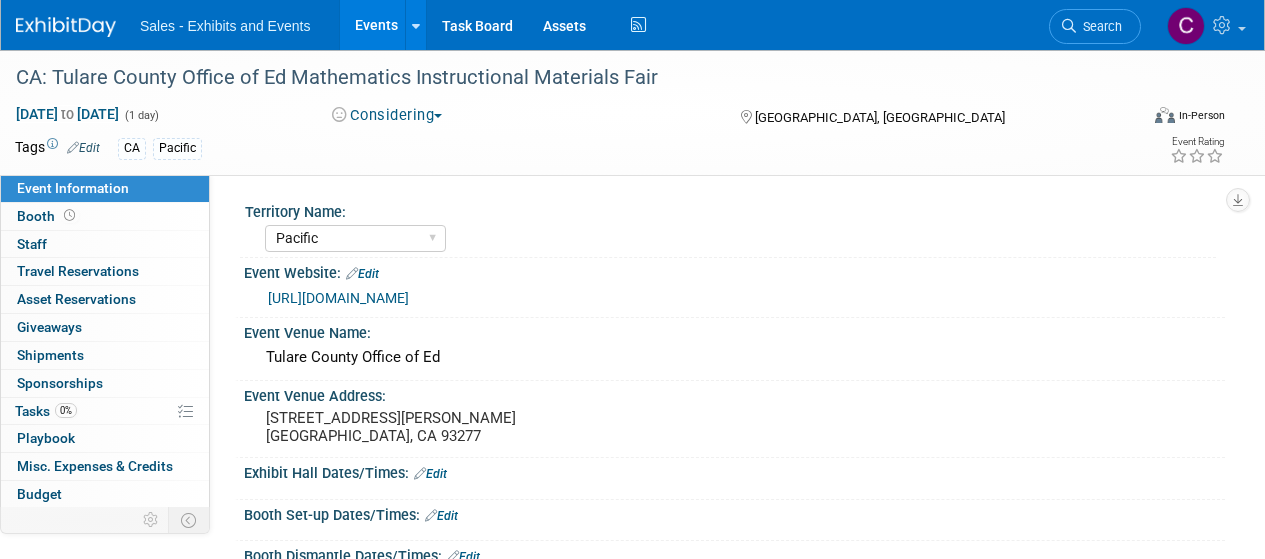 select on "Pacific" 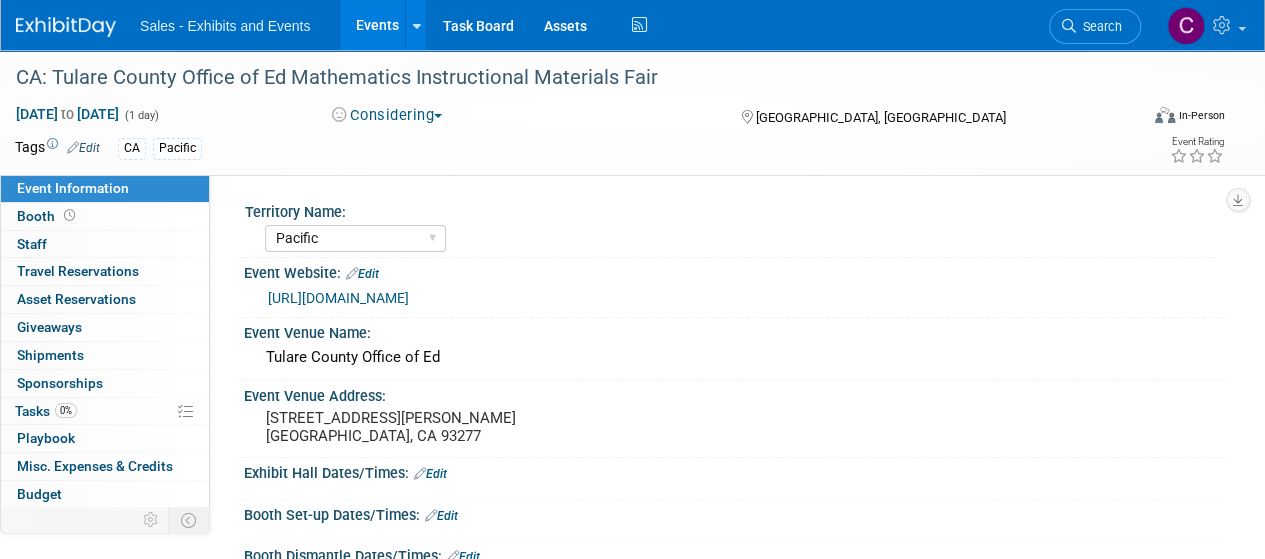 scroll, scrollTop: 0, scrollLeft: 0, axis: both 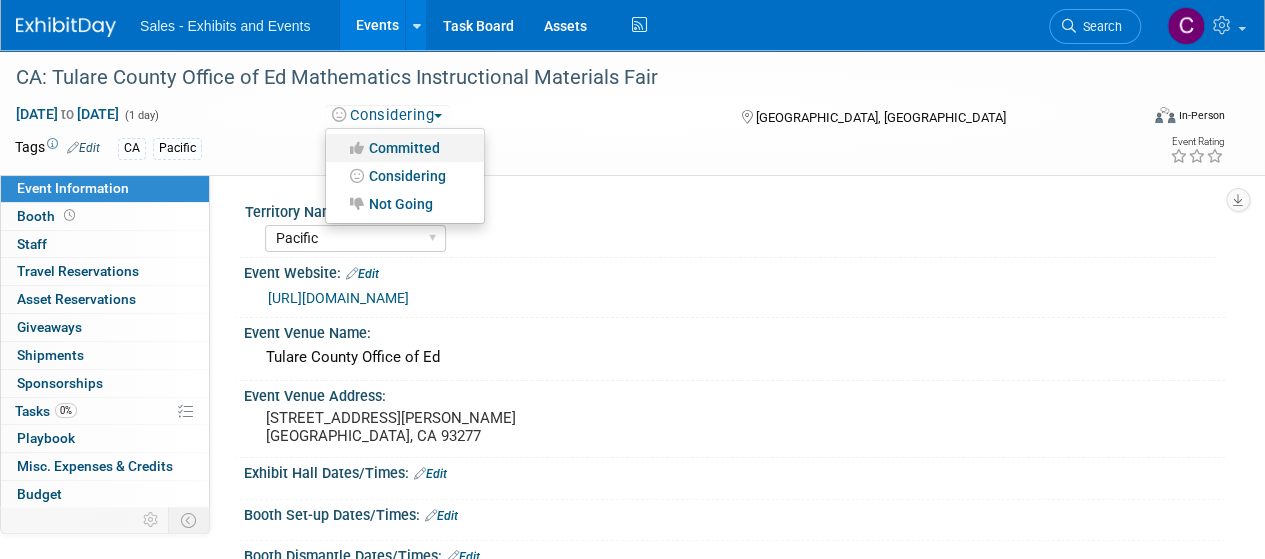 click on "Committed" at bounding box center (405, 148) 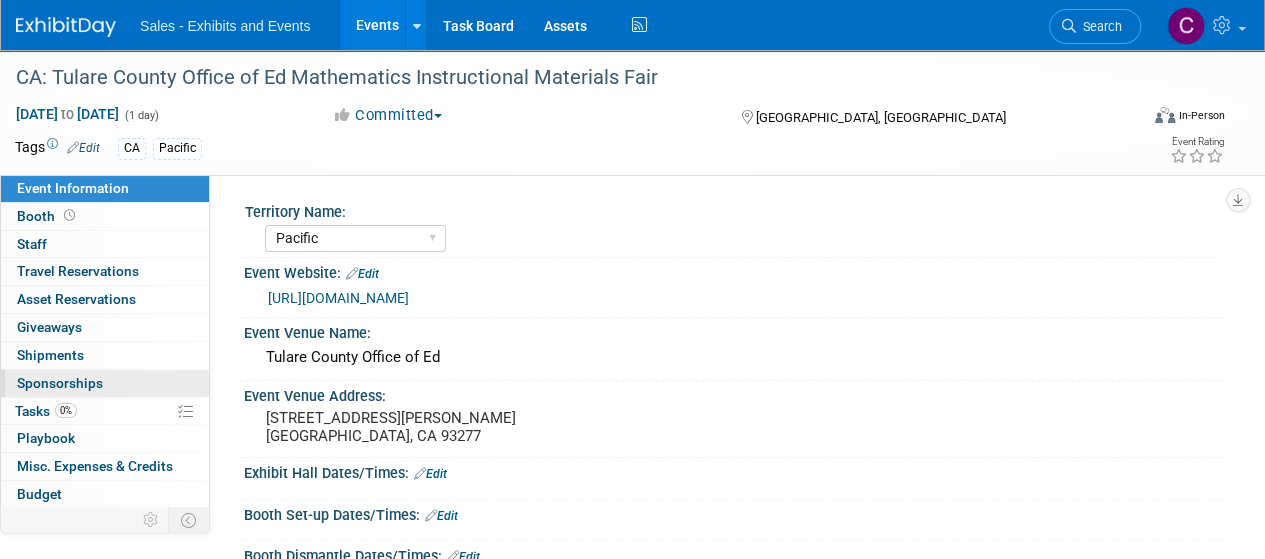 click on "Sponsorships 0" at bounding box center [60, 383] 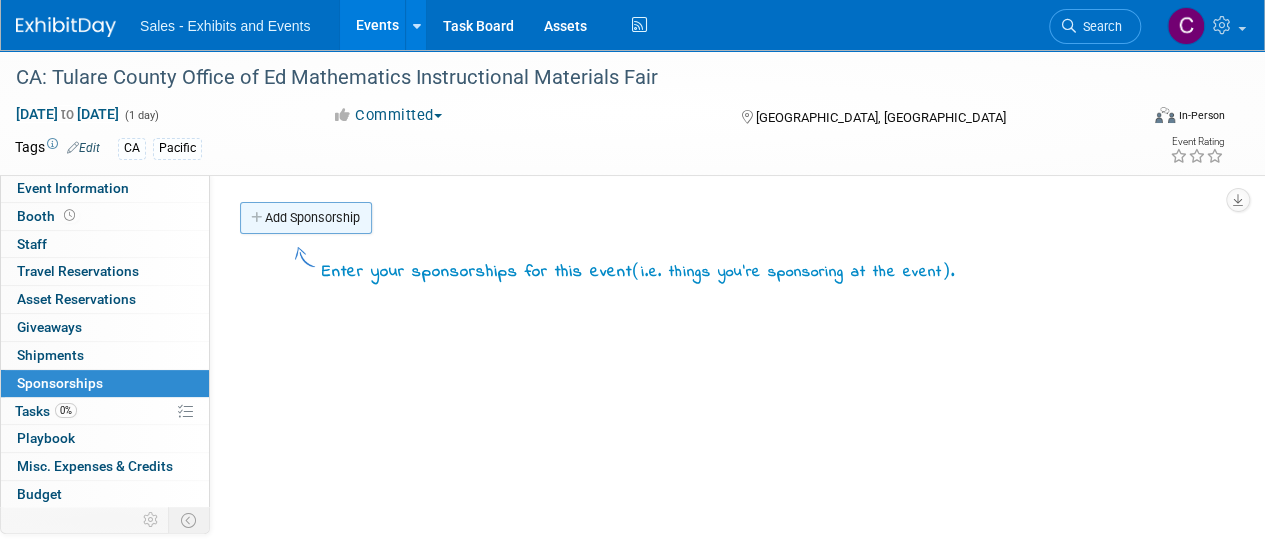 click on "Add Sponsorship" at bounding box center (306, 218) 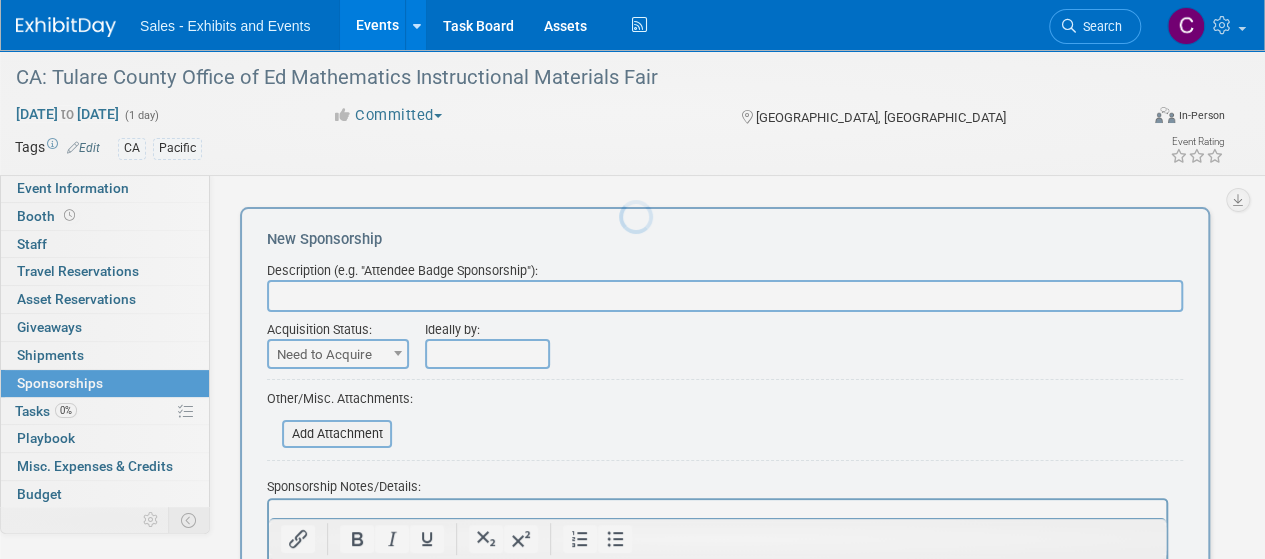 scroll, scrollTop: 0, scrollLeft: 0, axis: both 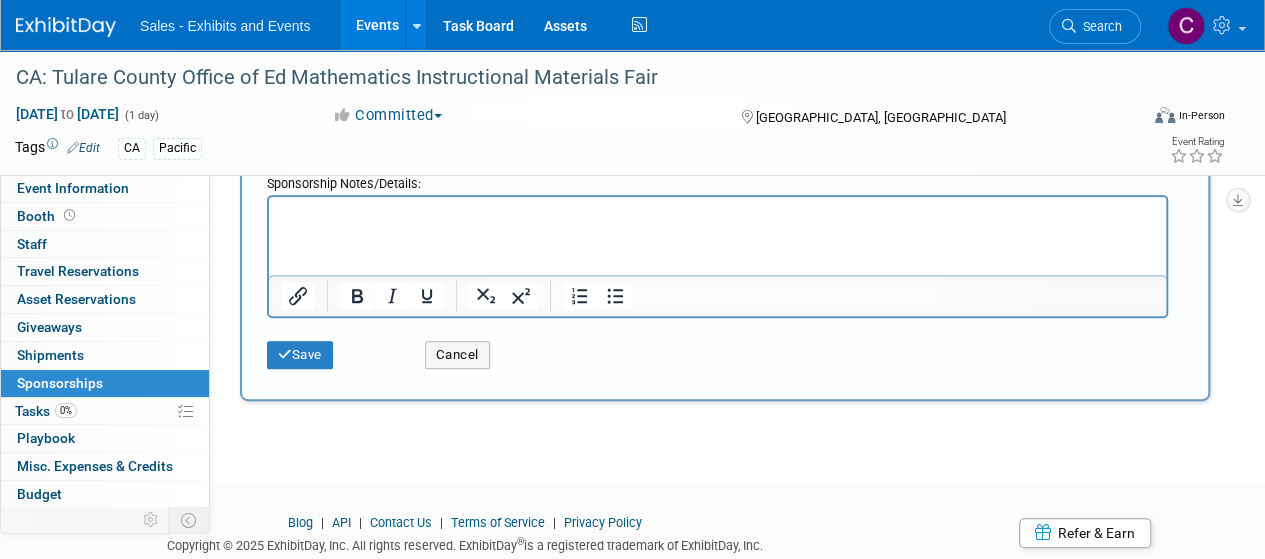type on "$1,000" 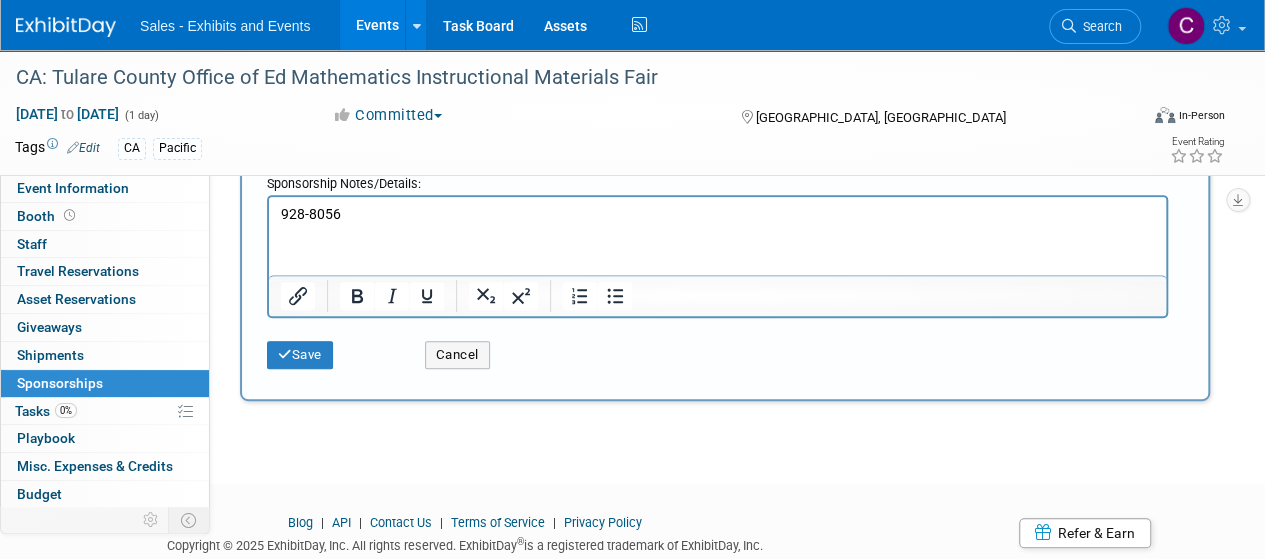 drag, startPoint x: 330, startPoint y: 400, endPoint x: 250, endPoint y: 204, distance: 211.69789 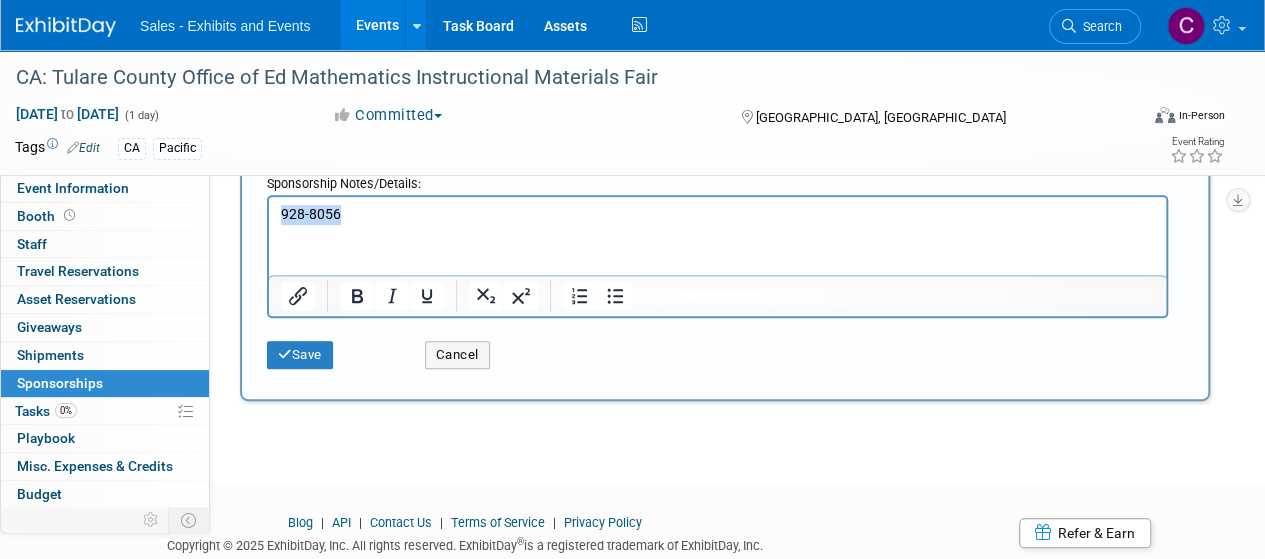 paste 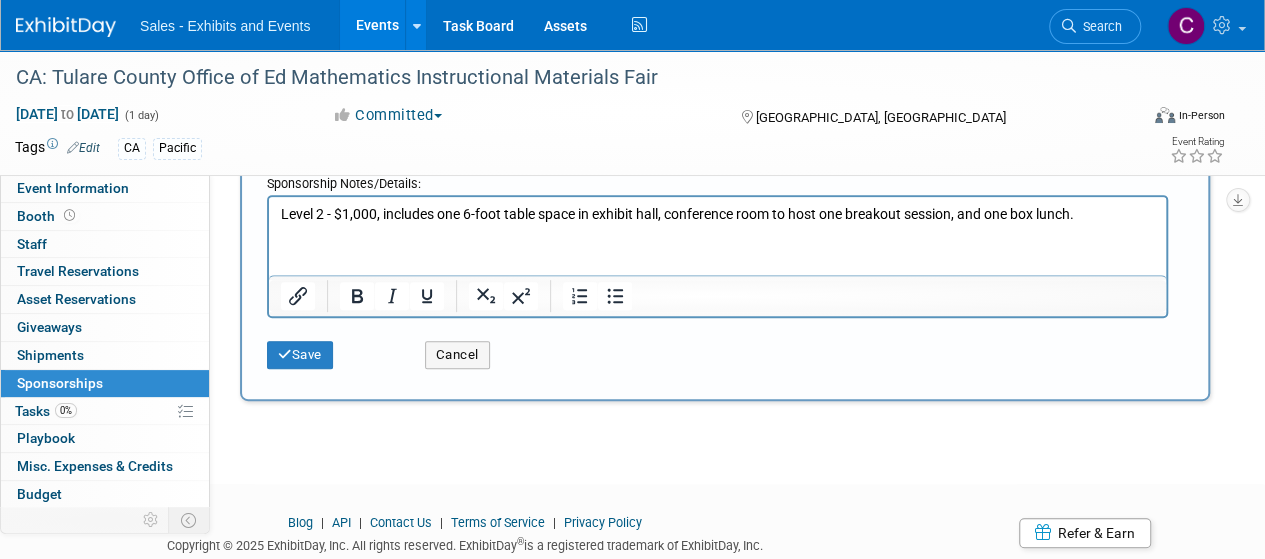 scroll, scrollTop: 0, scrollLeft: 0, axis: both 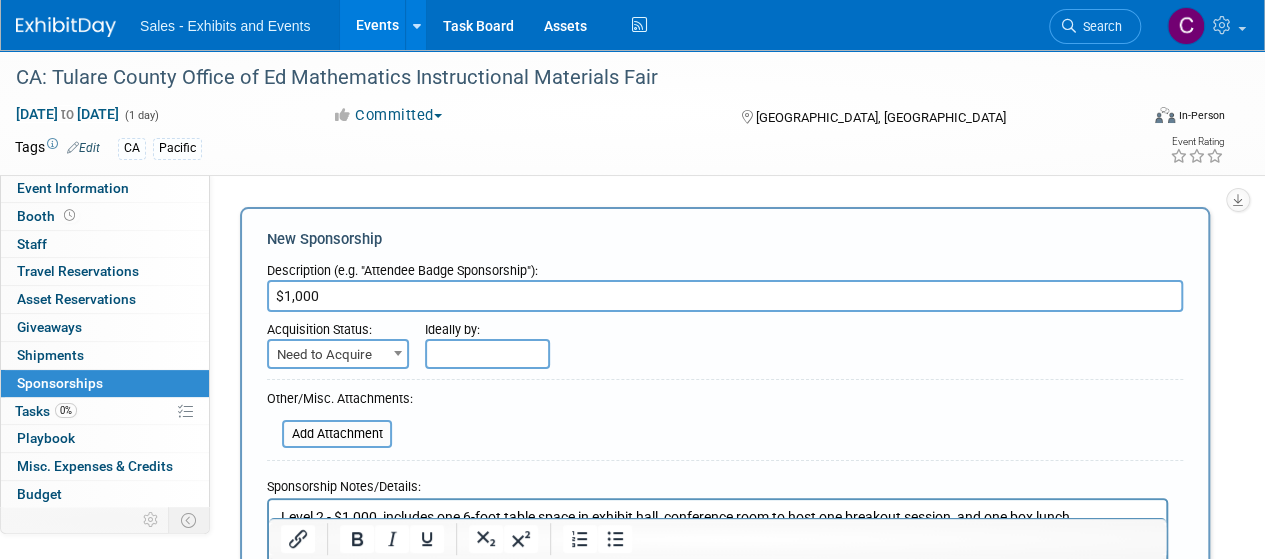click on "$1,000" at bounding box center (725, 296) 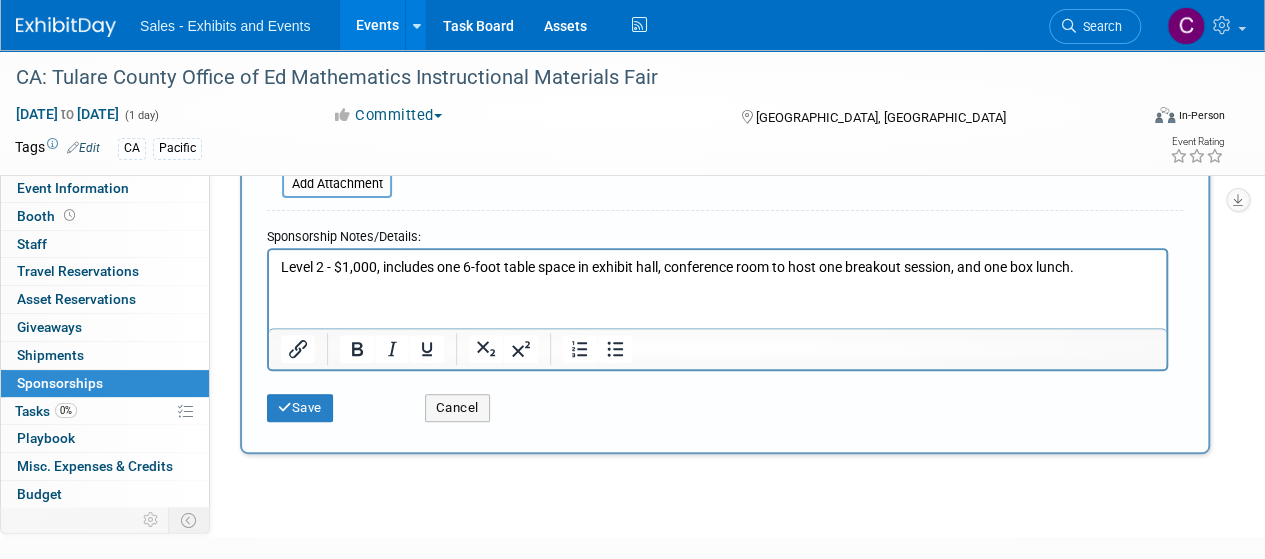 scroll, scrollTop: 253, scrollLeft: 0, axis: vertical 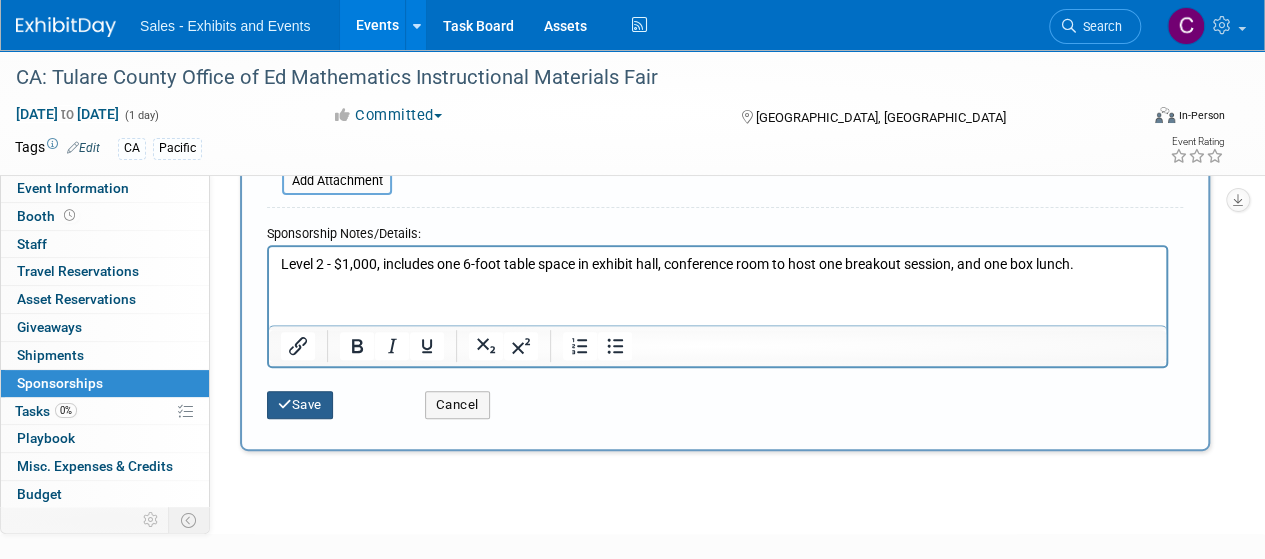 type on "Level 2 - $1,000" 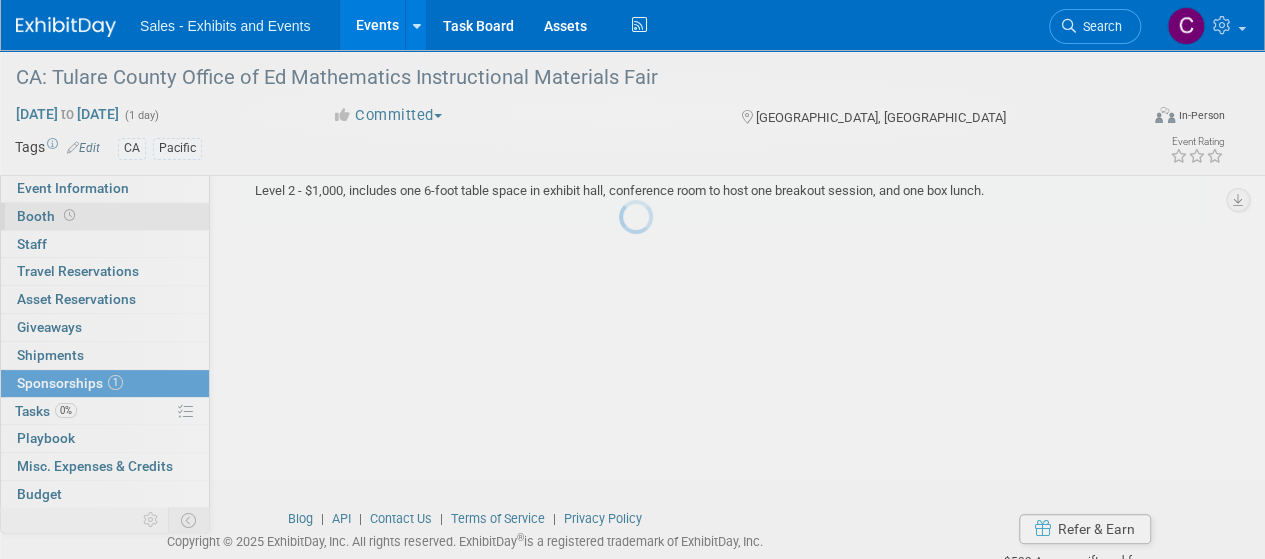 scroll, scrollTop: 42, scrollLeft: 0, axis: vertical 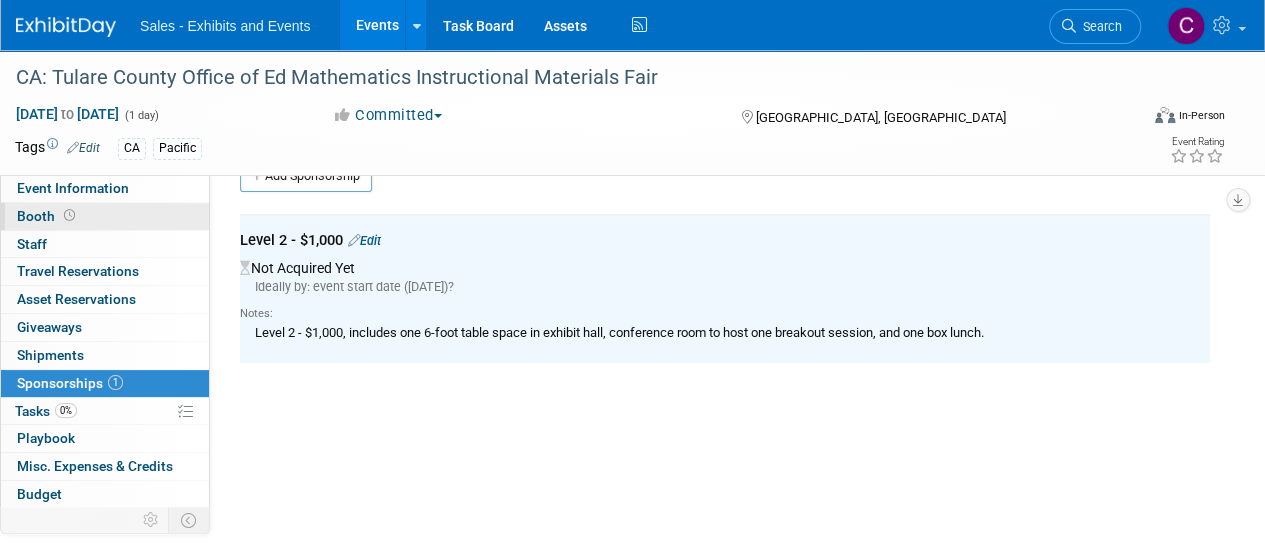 click on "Booth" at bounding box center [48, 216] 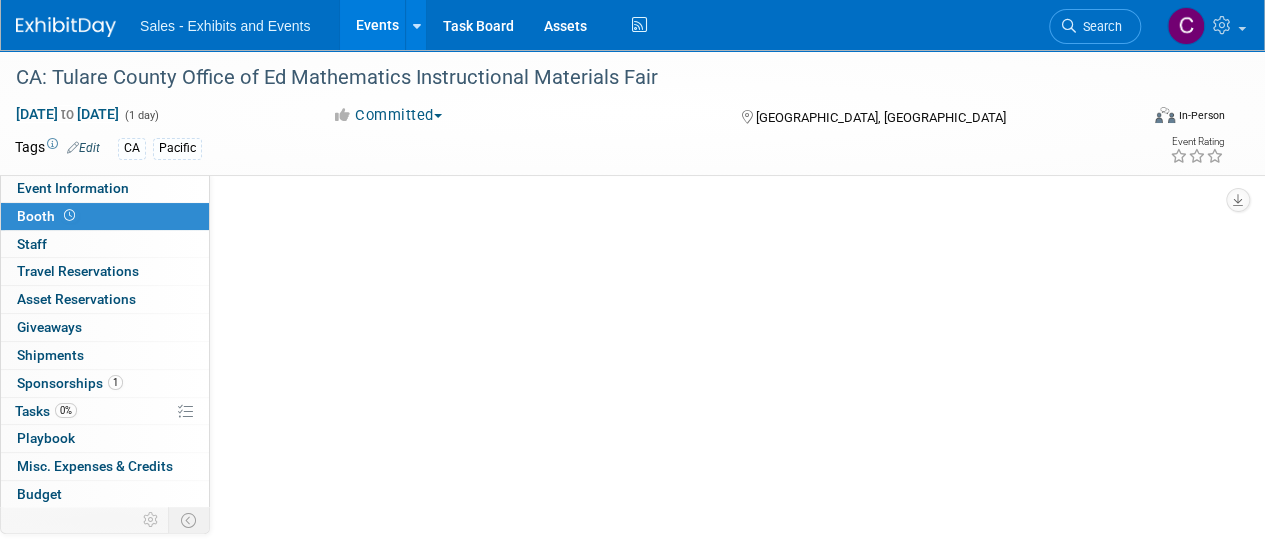 scroll, scrollTop: 0, scrollLeft: 0, axis: both 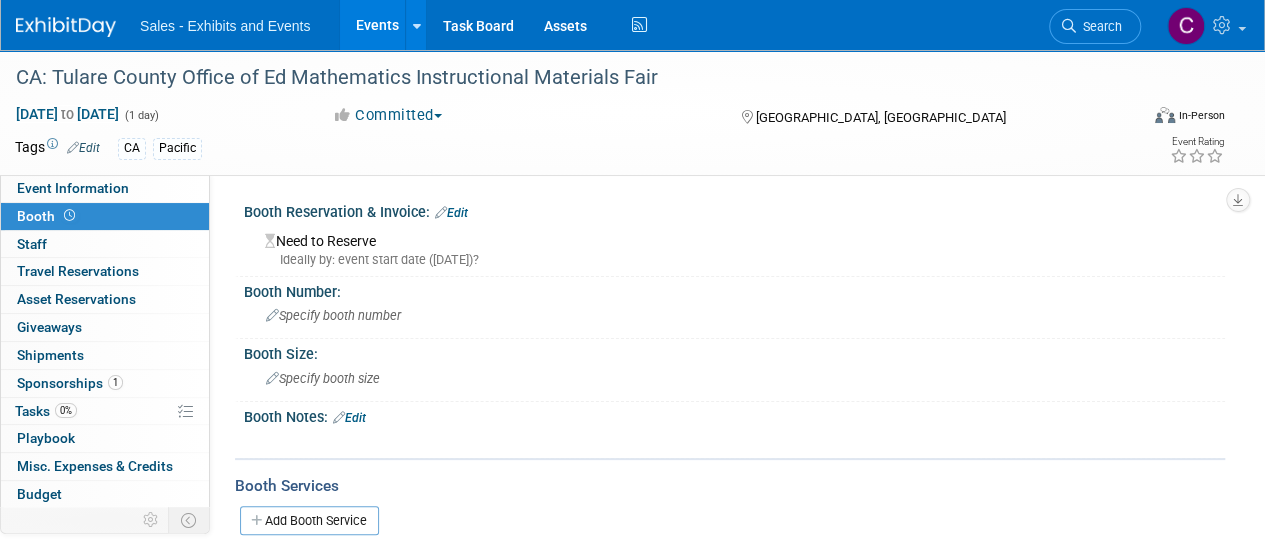 click on "Edit" at bounding box center [349, 418] 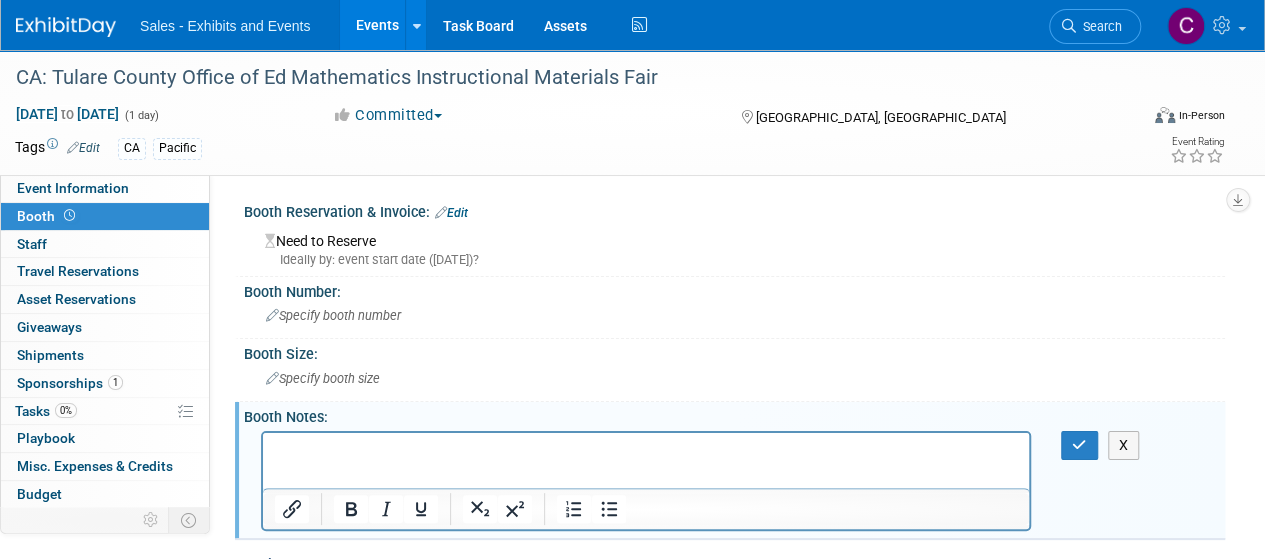 scroll, scrollTop: 0, scrollLeft: 0, axis: both 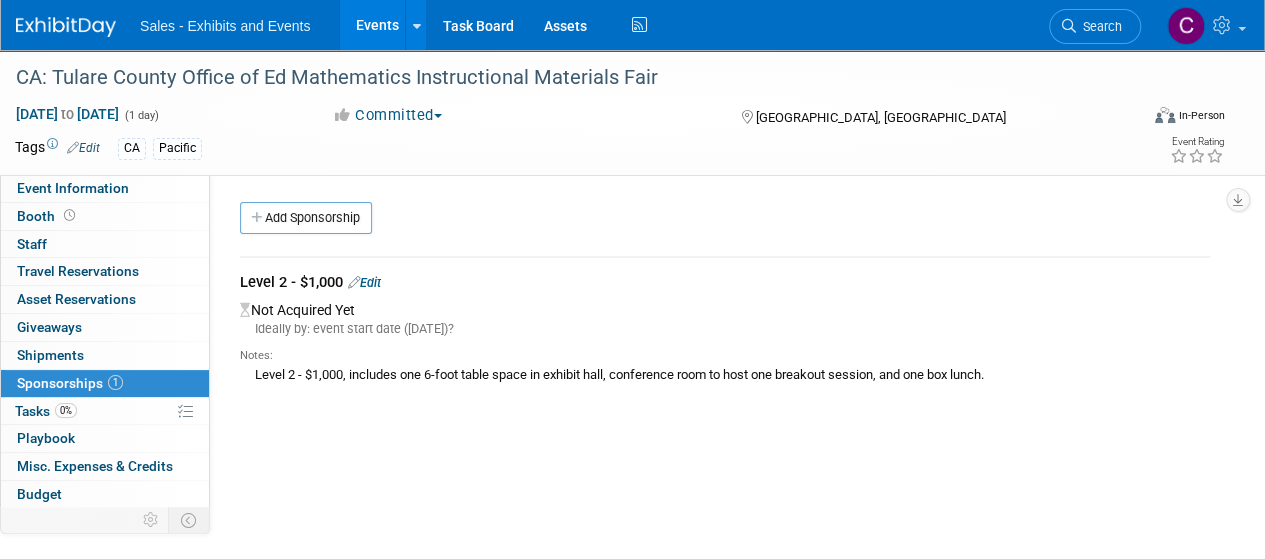 click on "Level 2 - $1,000, includes one 6-foot table space in exhibit hall, conference room to host one breakout session, and one box lunch." at bounding box center [725, 374] 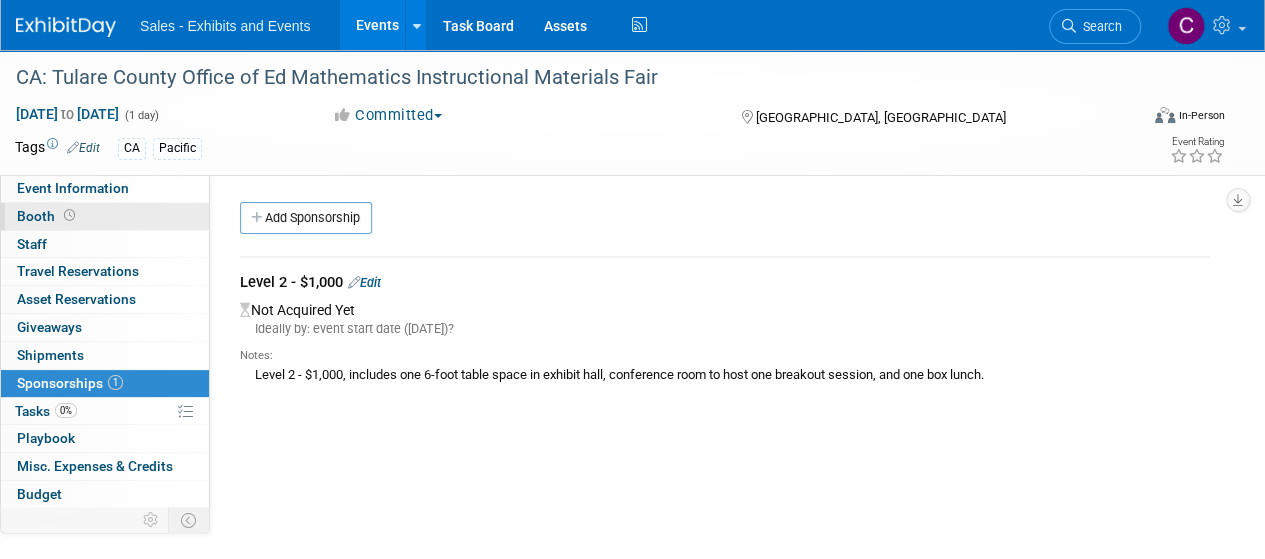 click on "Booth" at bounding box center [105, 216] 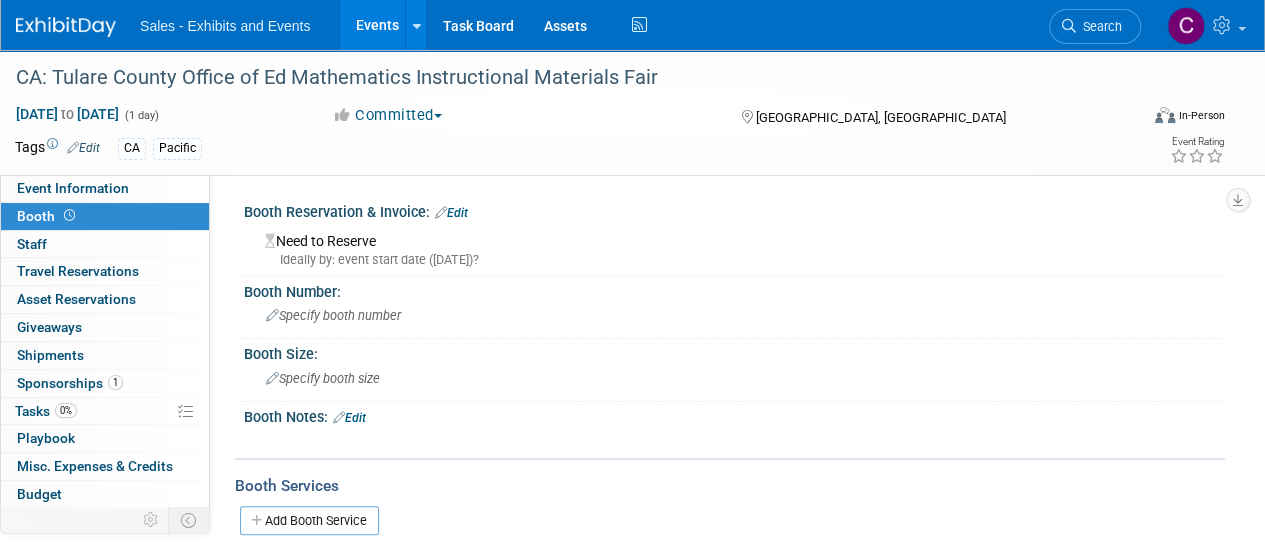 click on "Edit" at bounding box center (349, 418) 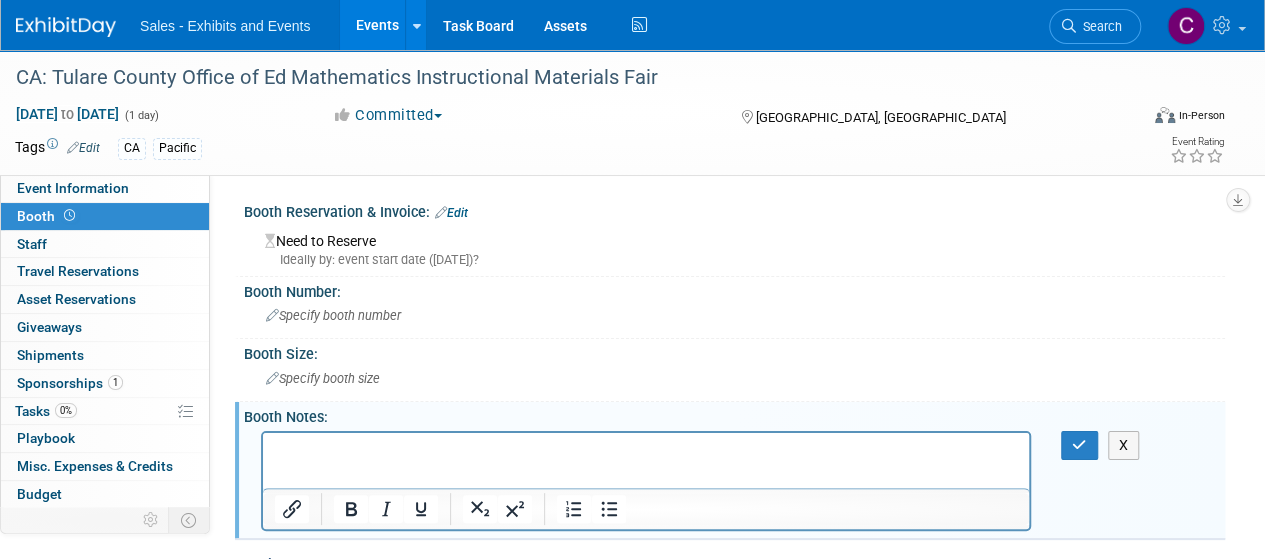 scroll, scrollTop: 0, scrollLeft: 0, axis: both 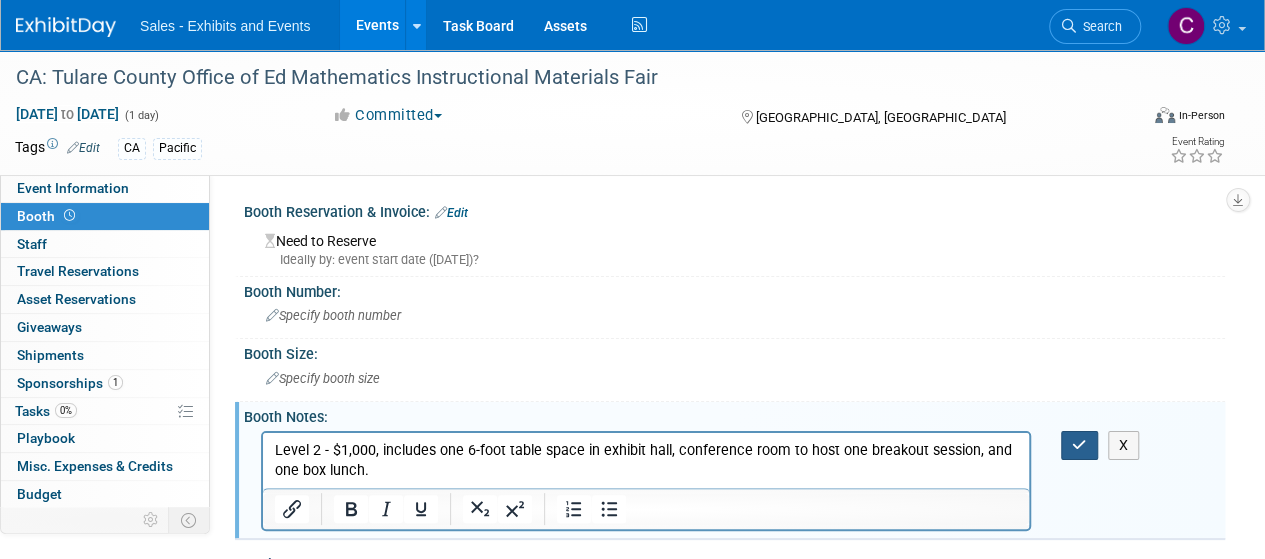 click at bounding box center [1079, 445] 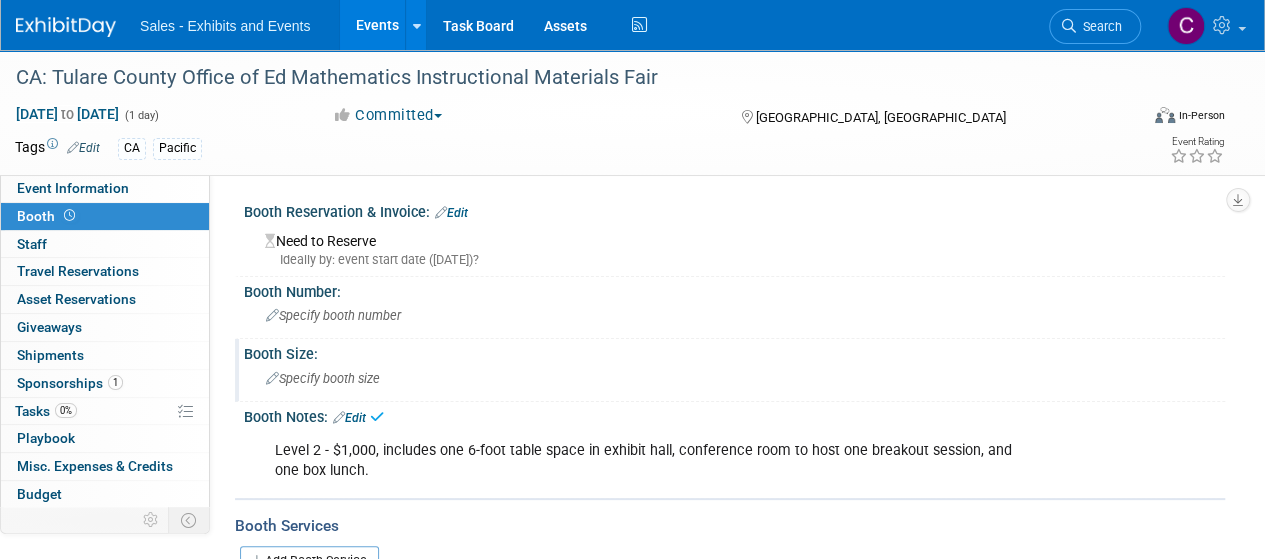 click on "Specify booth size" at bounding box center (323, 378) 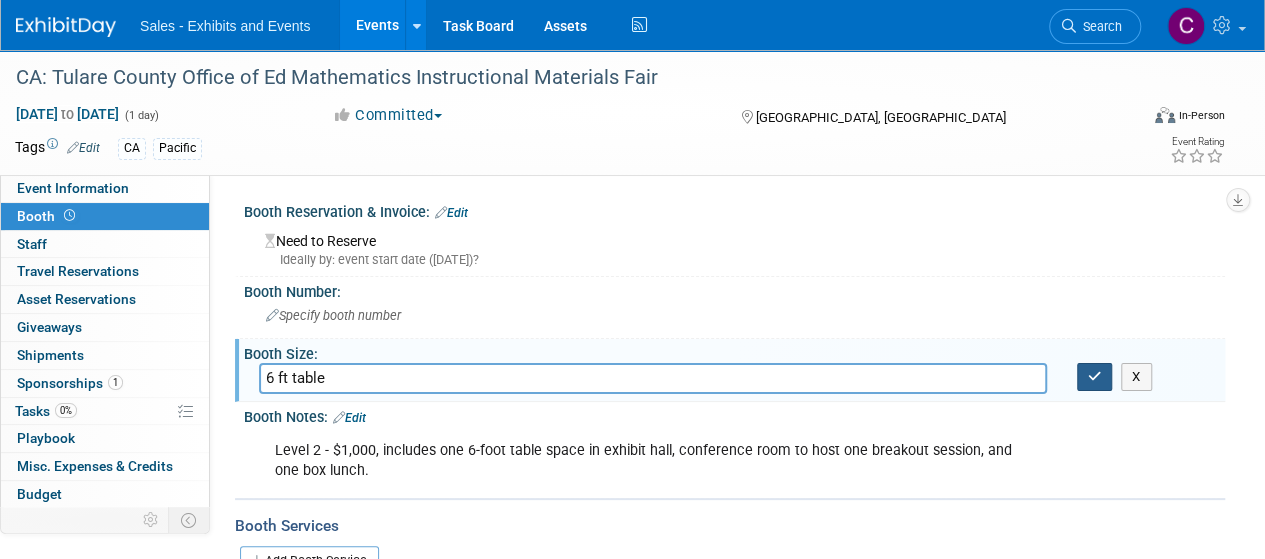 type on "6 ft table" 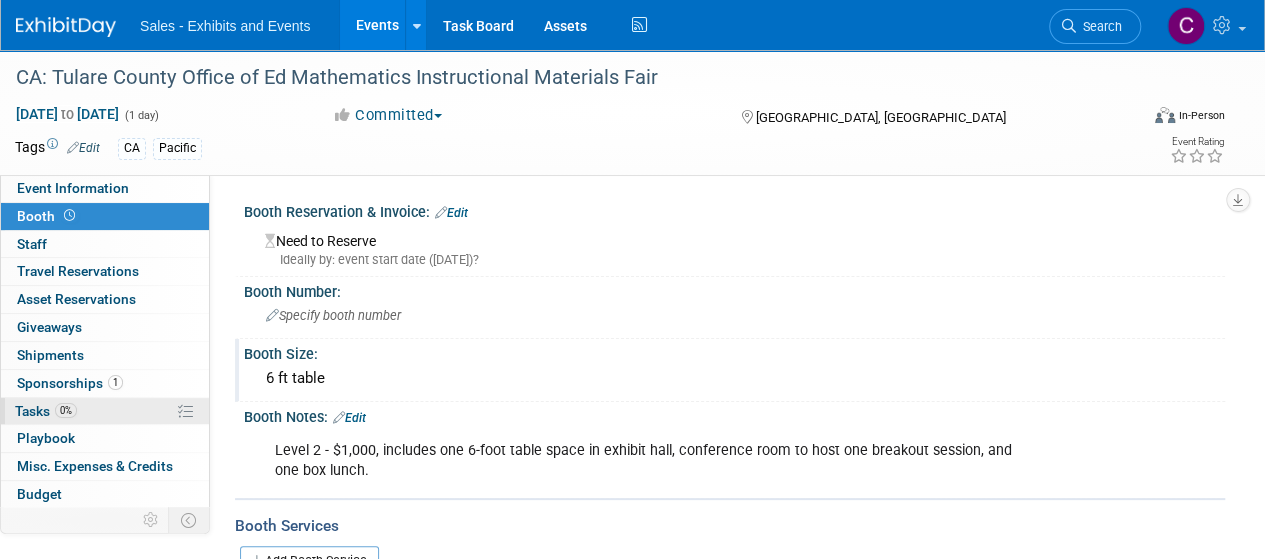 click on "0%
Tasks 0%" at bounding box center (105, 411) 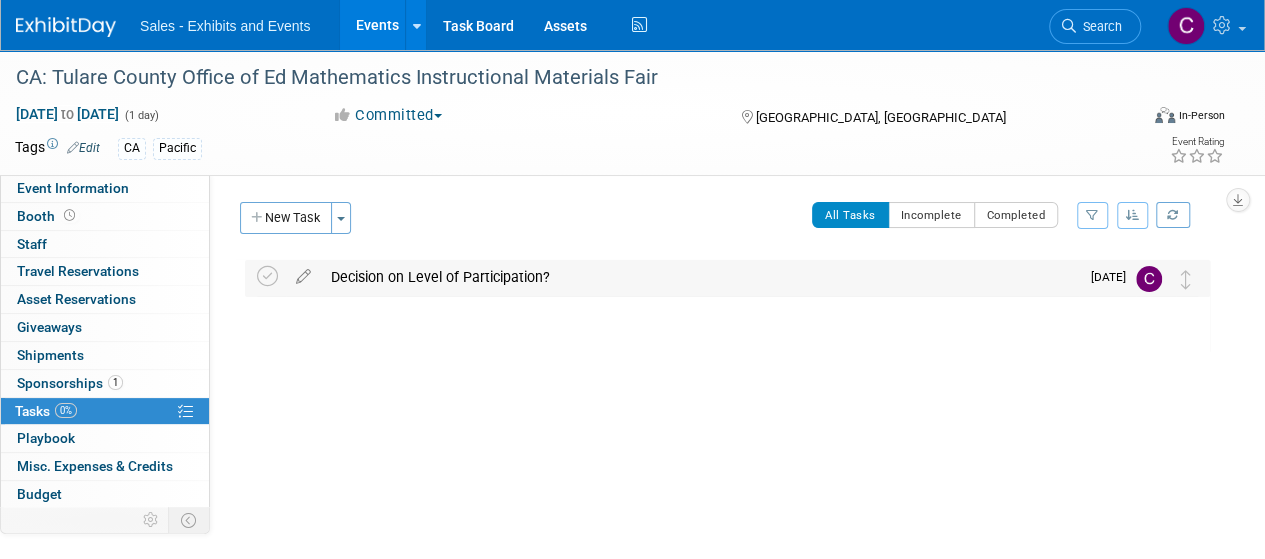 click on "Decision on Level of Participation?" at bounding box center (700, 277) 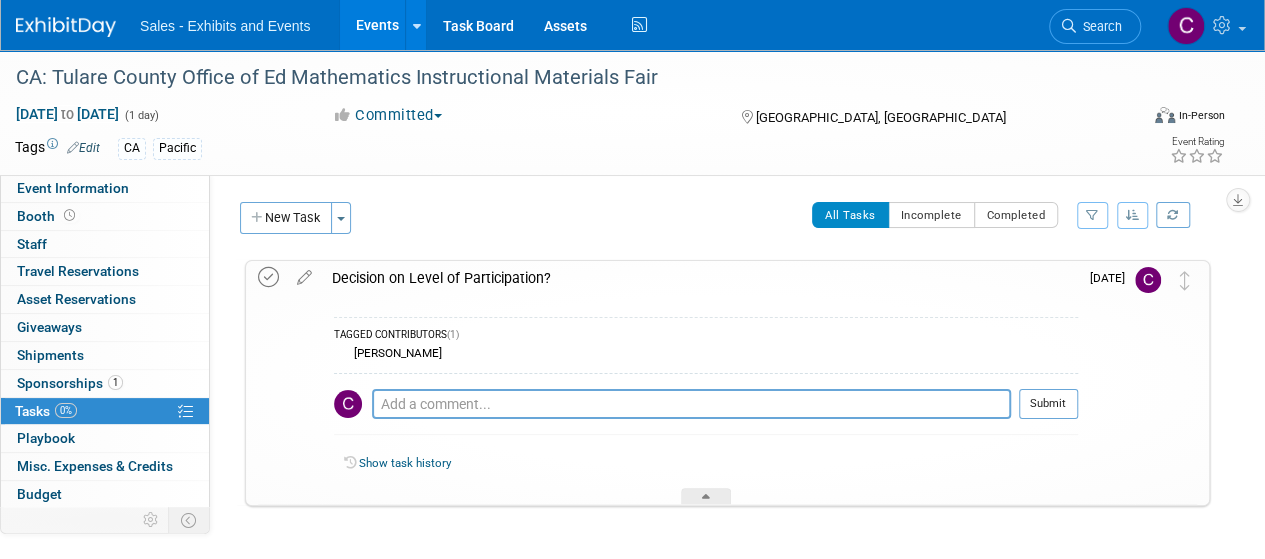 click at bounding box center (268, 277) 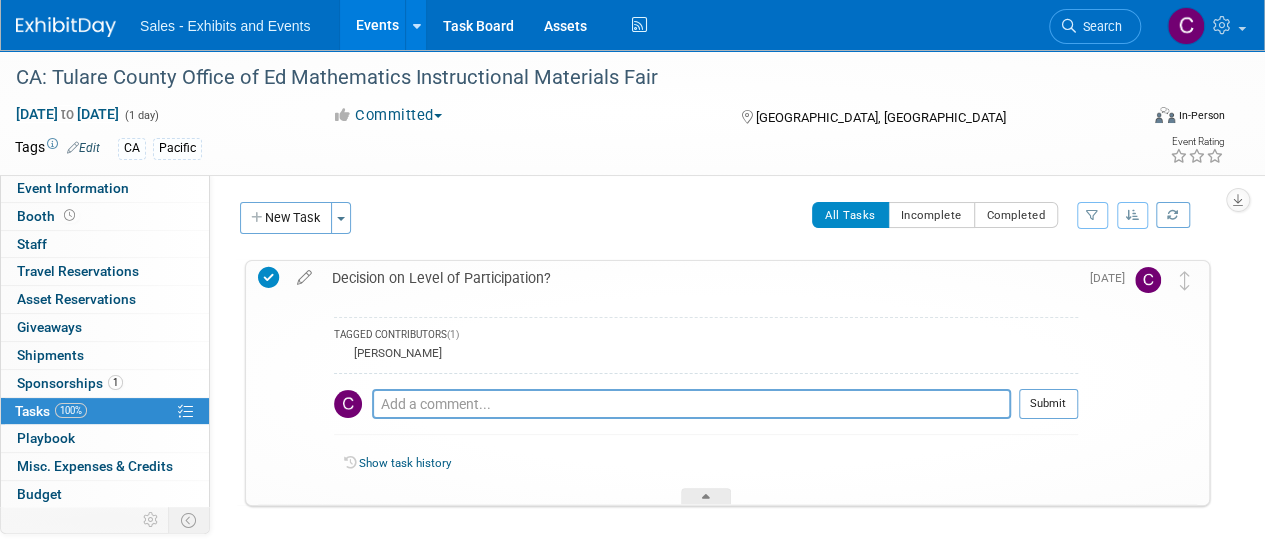 click on "Events" at bounding box center (376, 25) 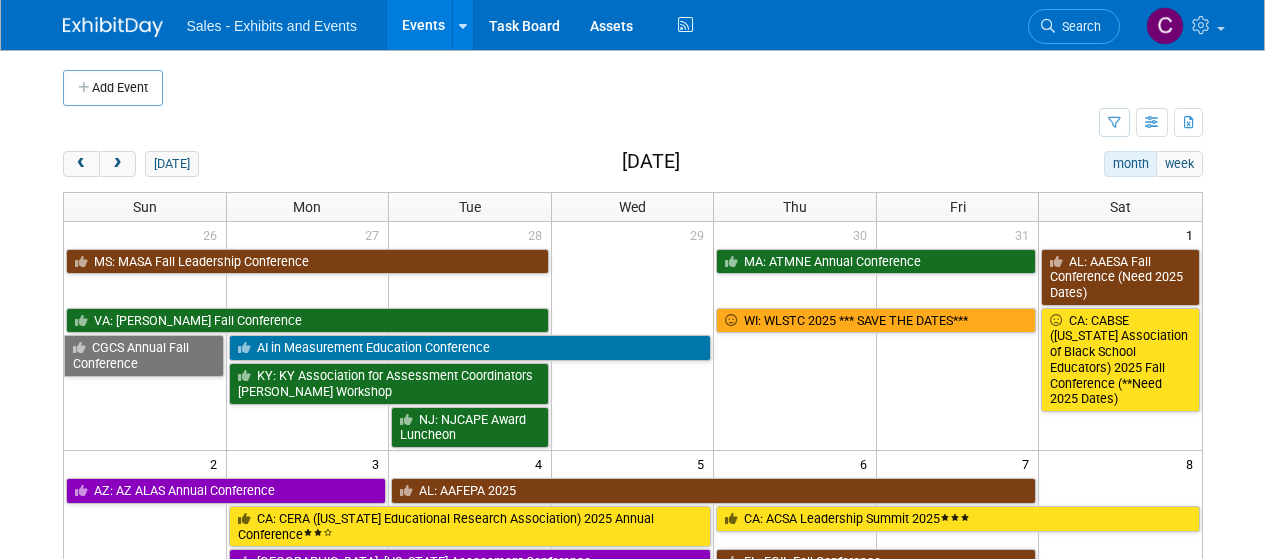 scroll, scrollTop: 0, scrollLeft: 0, axis: both 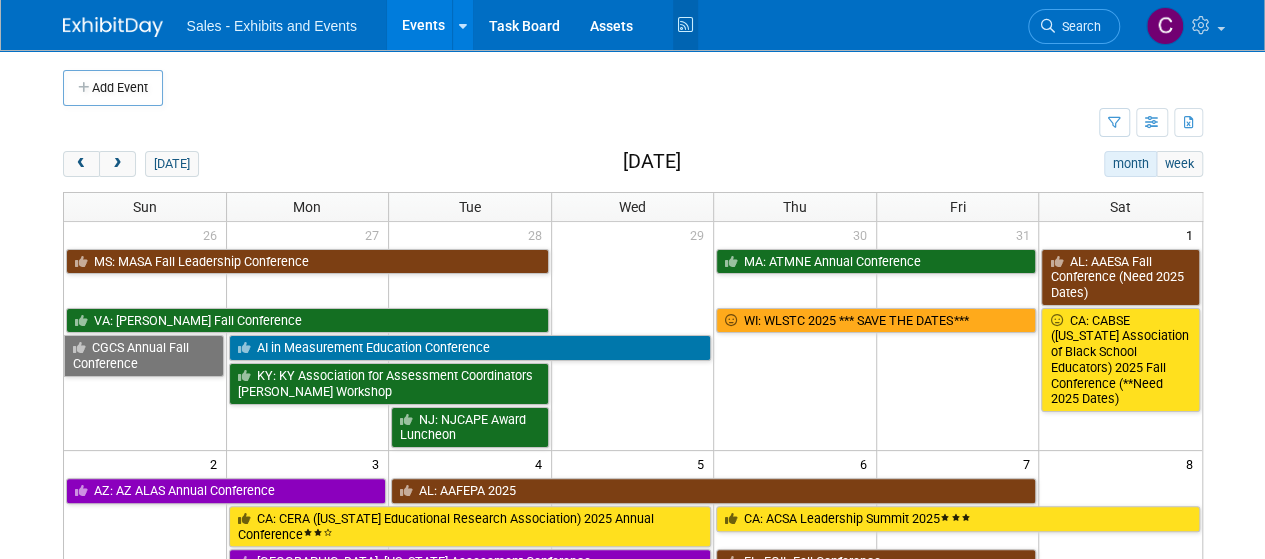 click at bounding box center (685, 25) 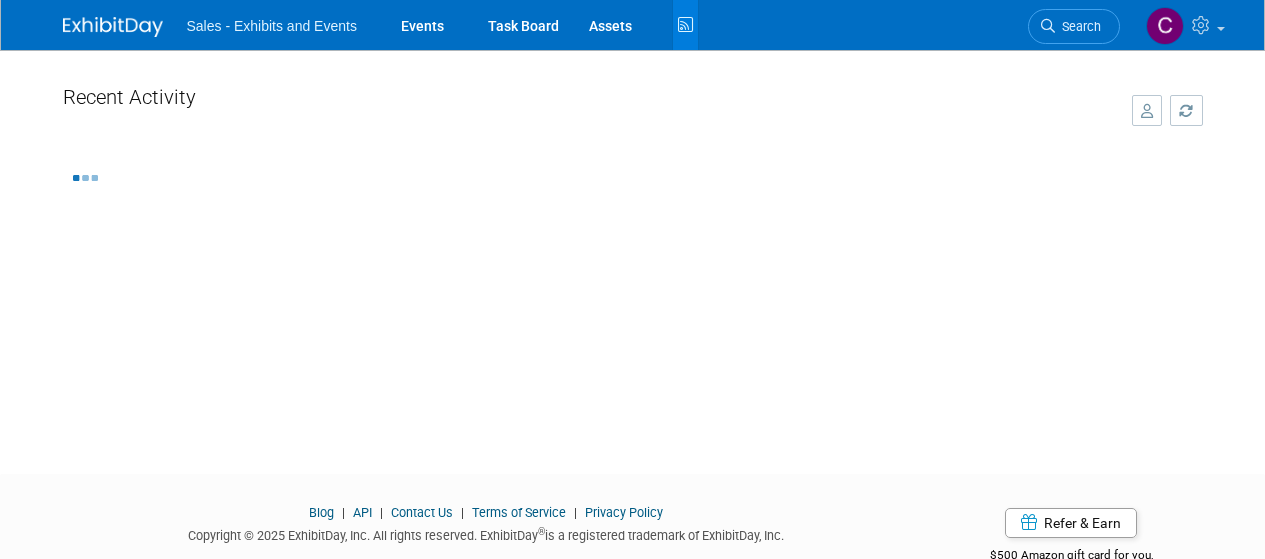 scroll, scrollTop: 0, scrollLeft: 0, axis: both 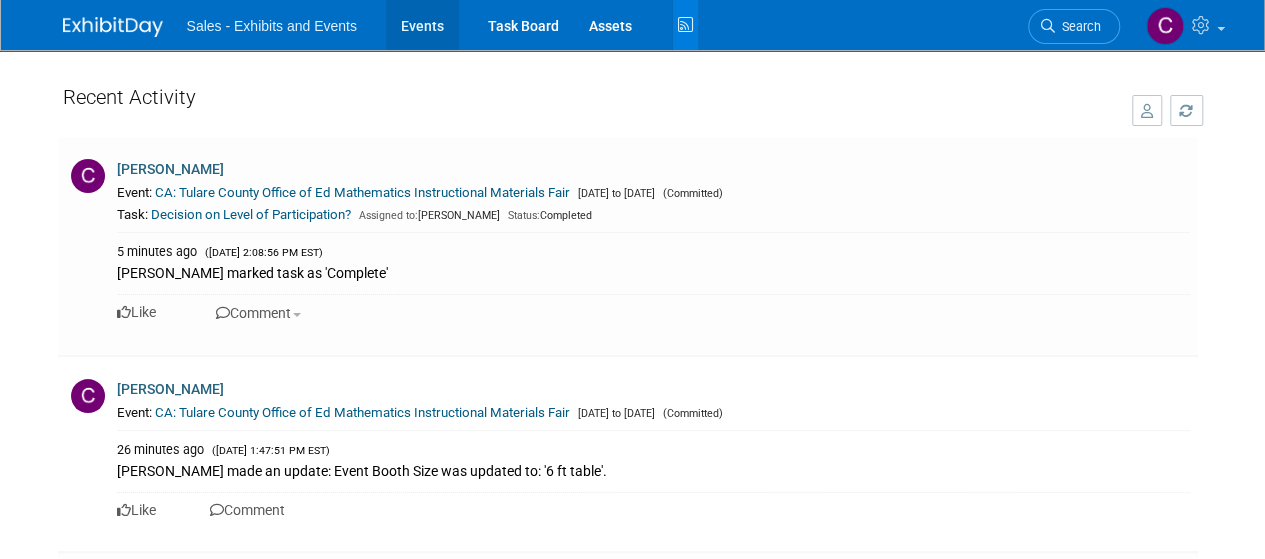 click on "Events" at bounding box center (422, 25) 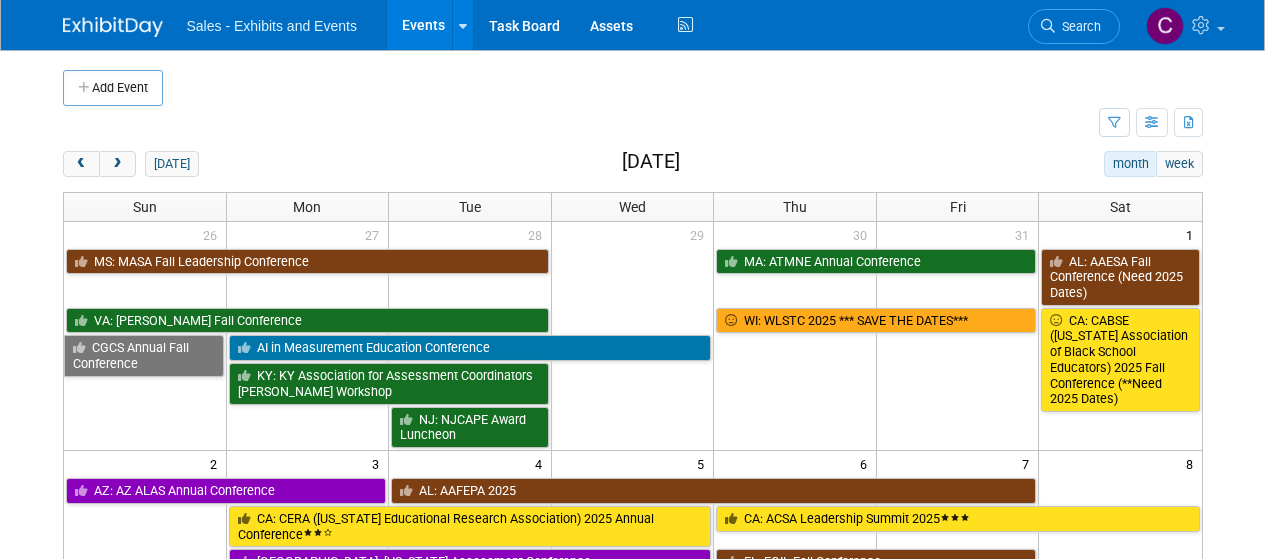 scroll, scrollTop: 0, scrollLeft: 0, axis: both 